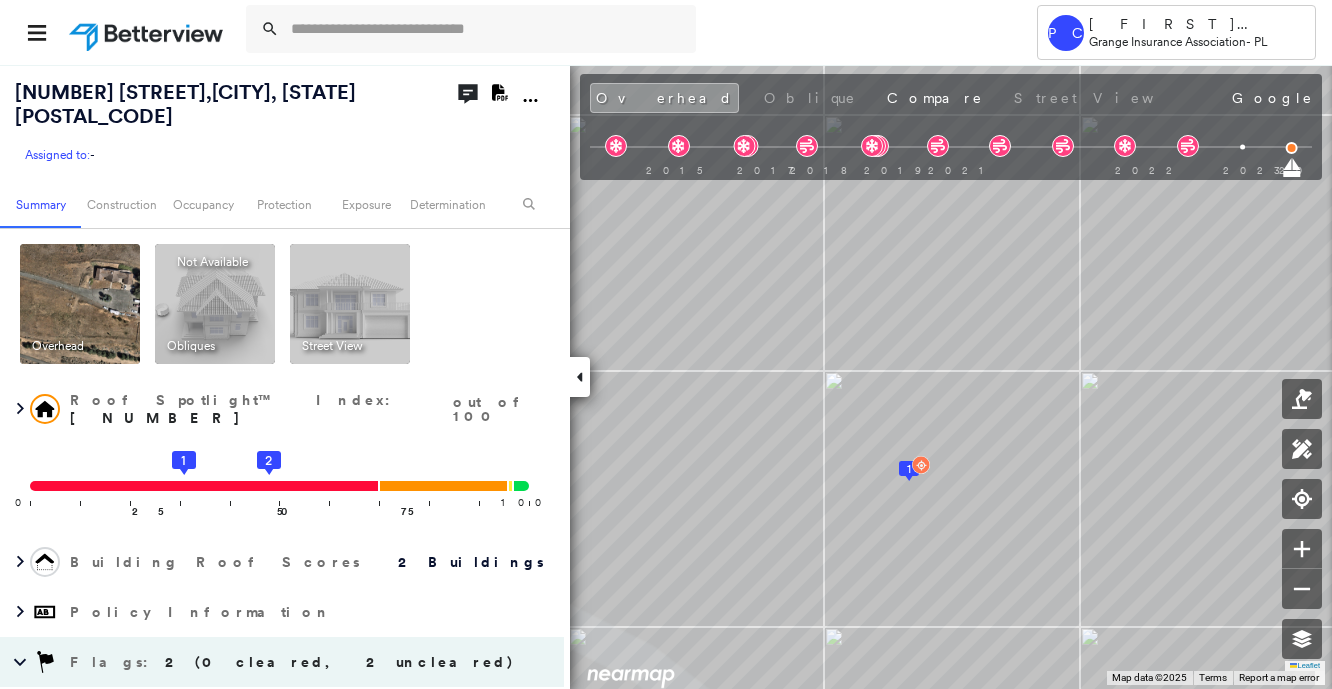 click at bounding box center (487, 29) 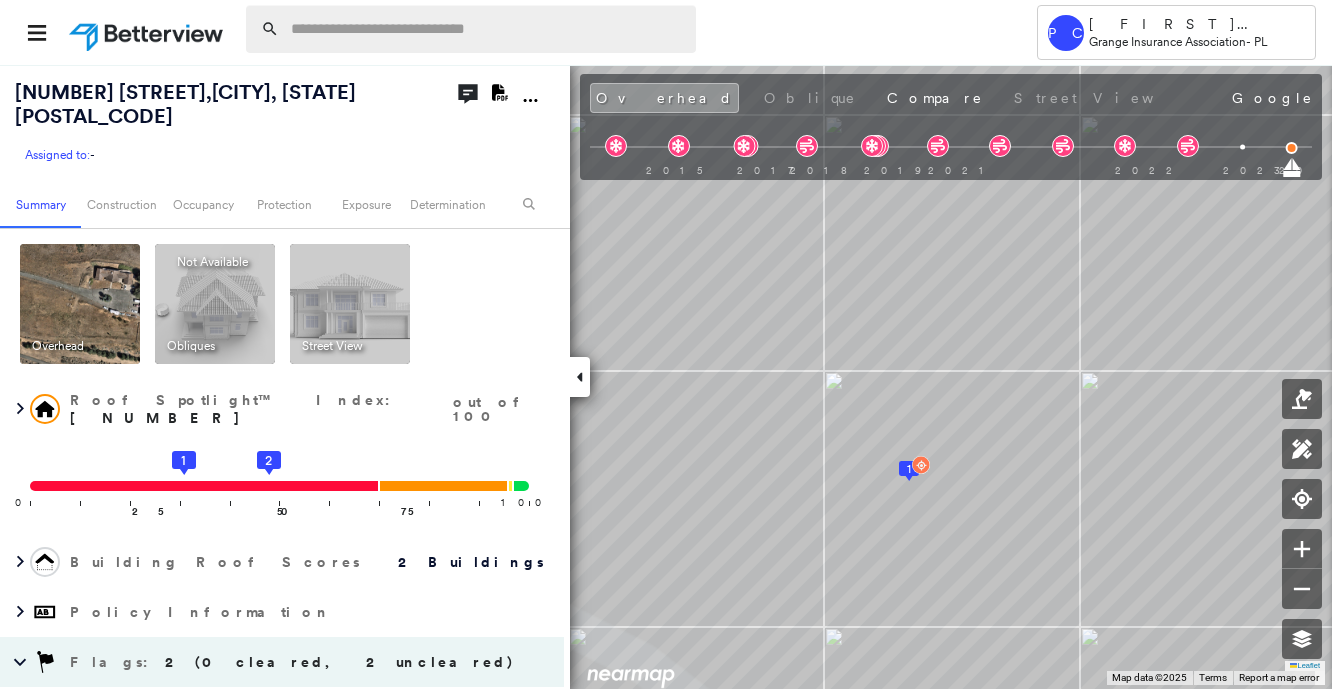 scroll, scrollTop: 0, scrollLeft: 0, axis: both 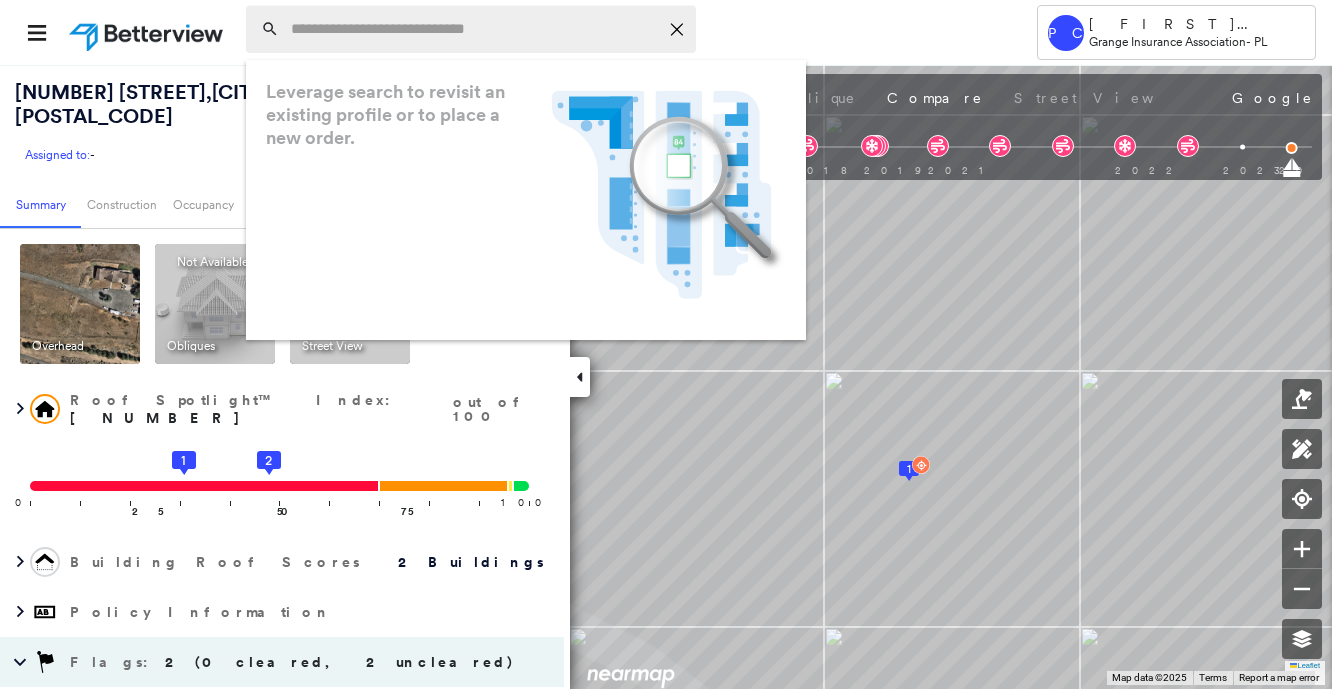 paste on "**********" 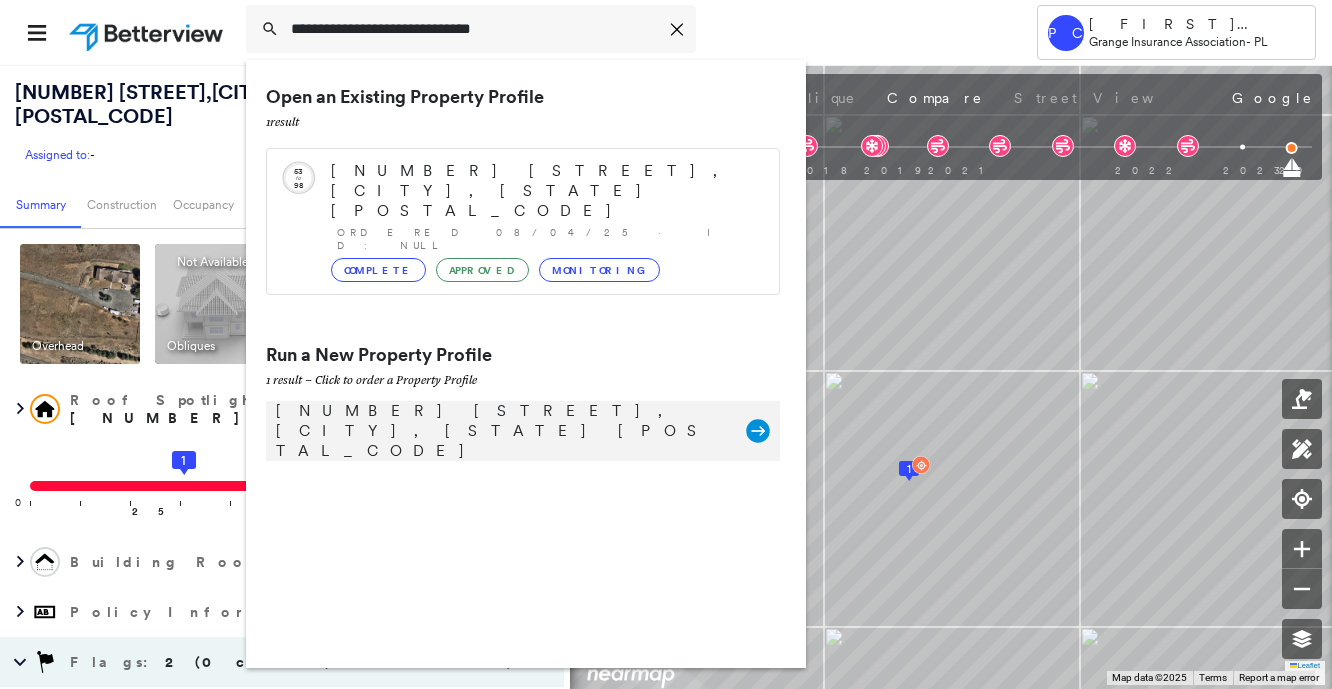 type on "**********" 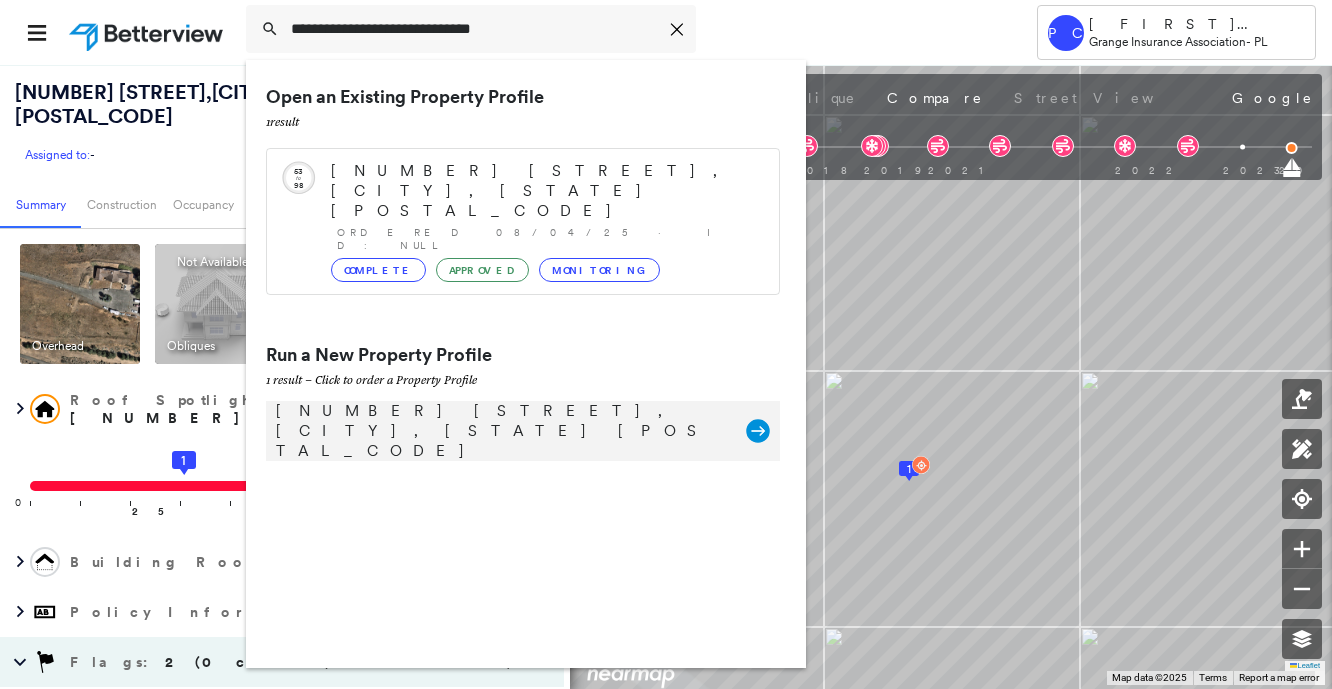 click on "[NUMBER] [STREET], [CITY], [STATE] [POSTAL_CODE]" at bounding box center [501, 431] 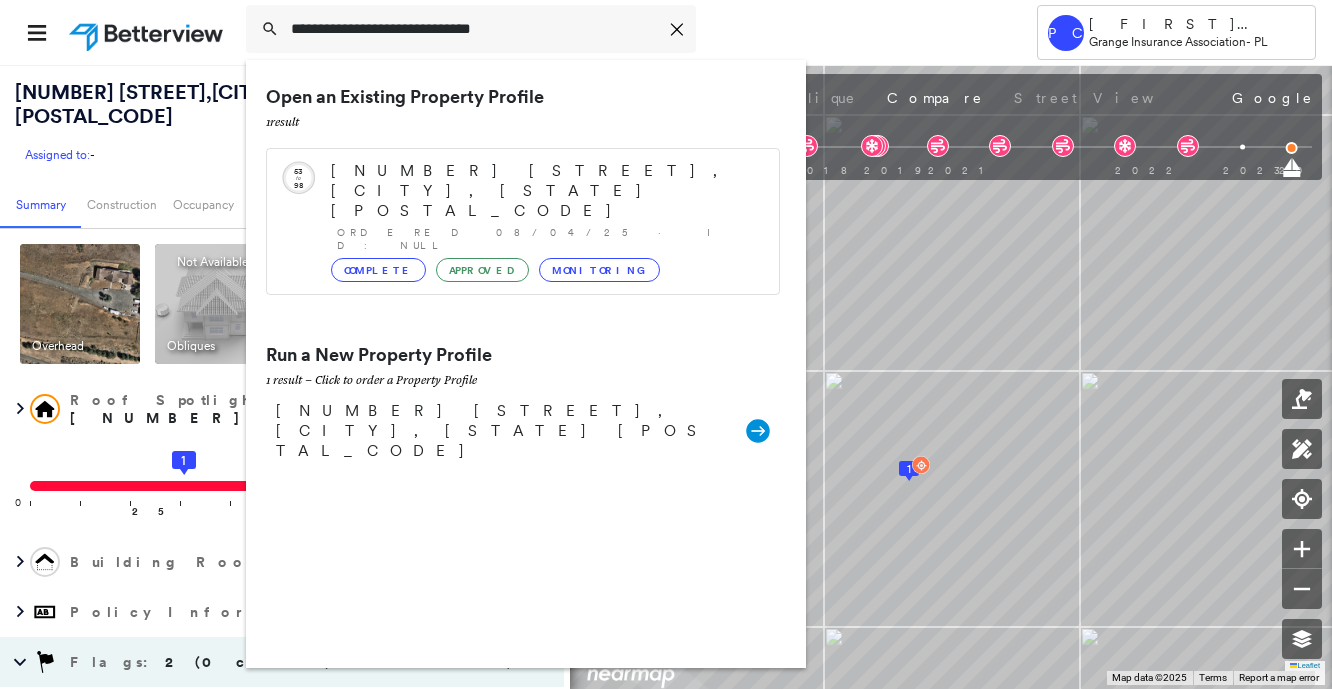 type 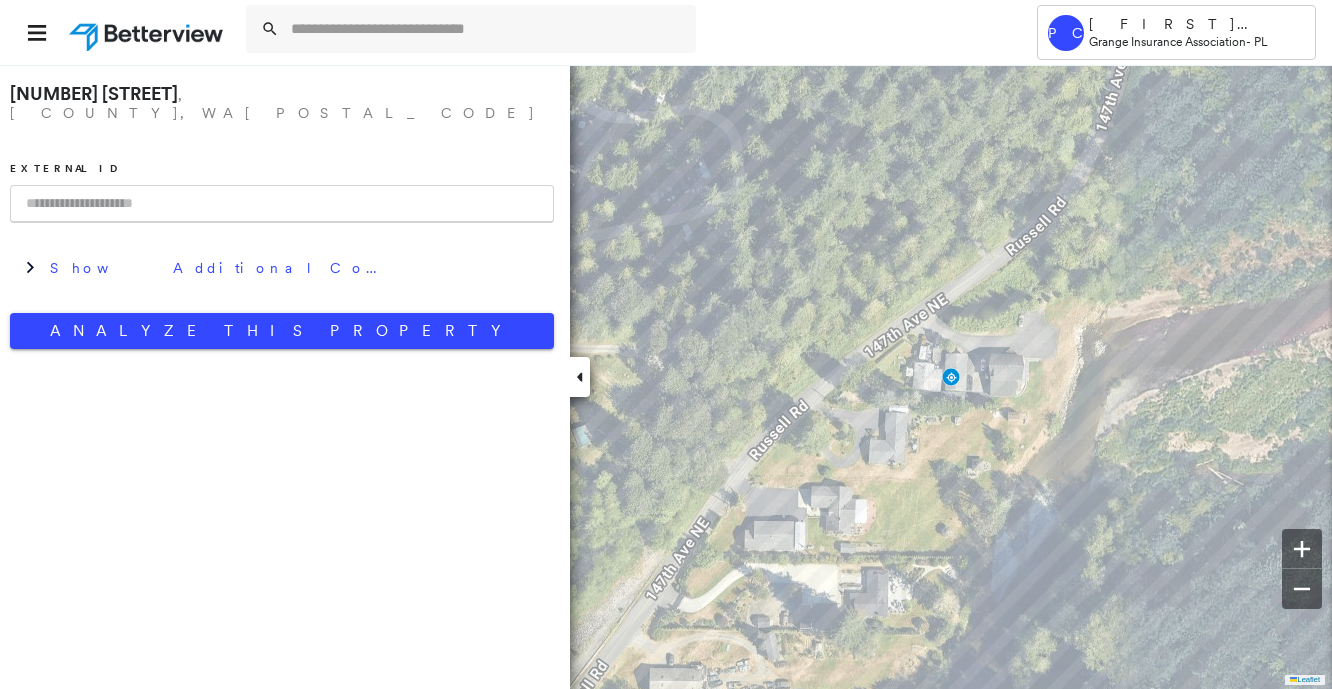 click at bounding box center [282, 204] 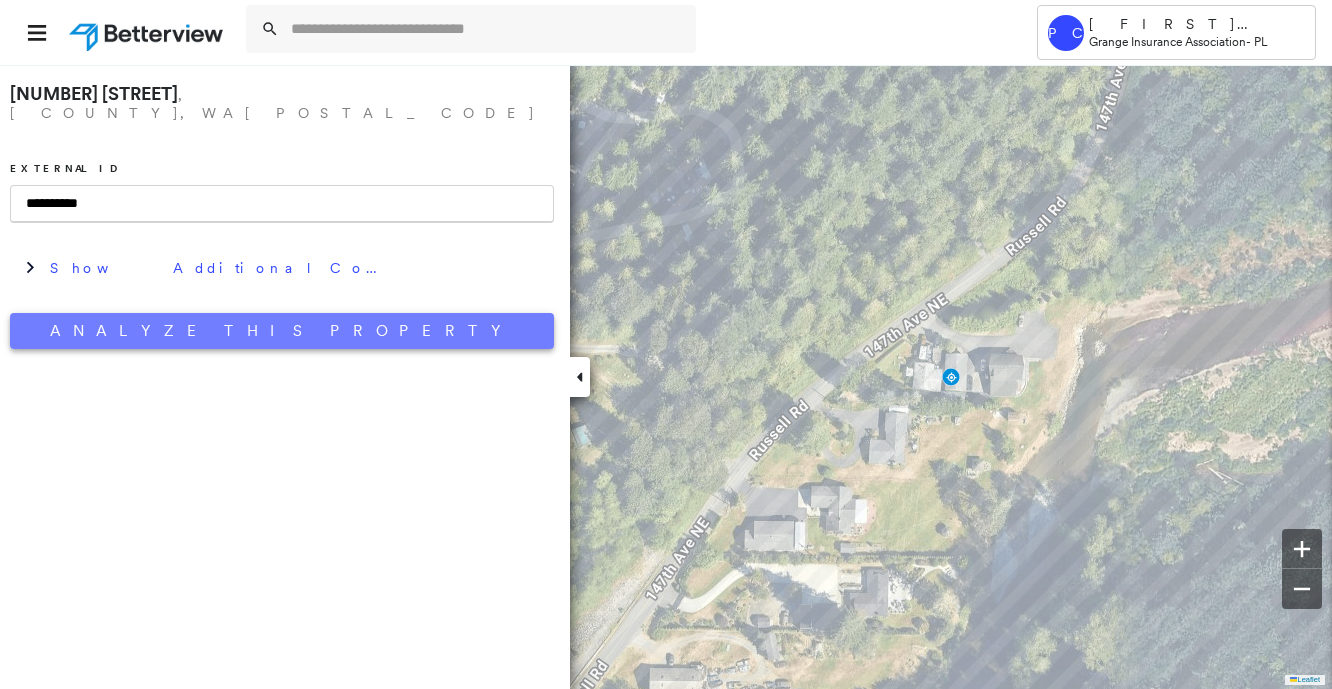type on "**********" 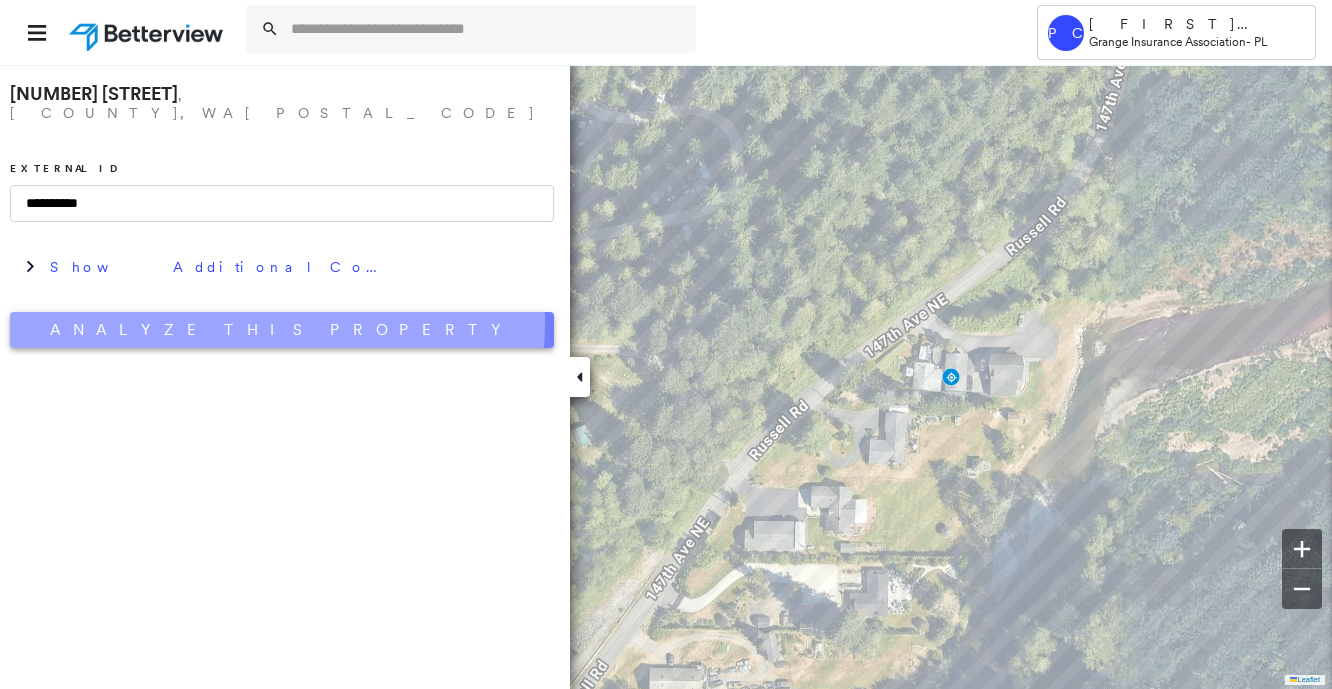 click on "Analyze This Property" at bounding box center (282, 330) 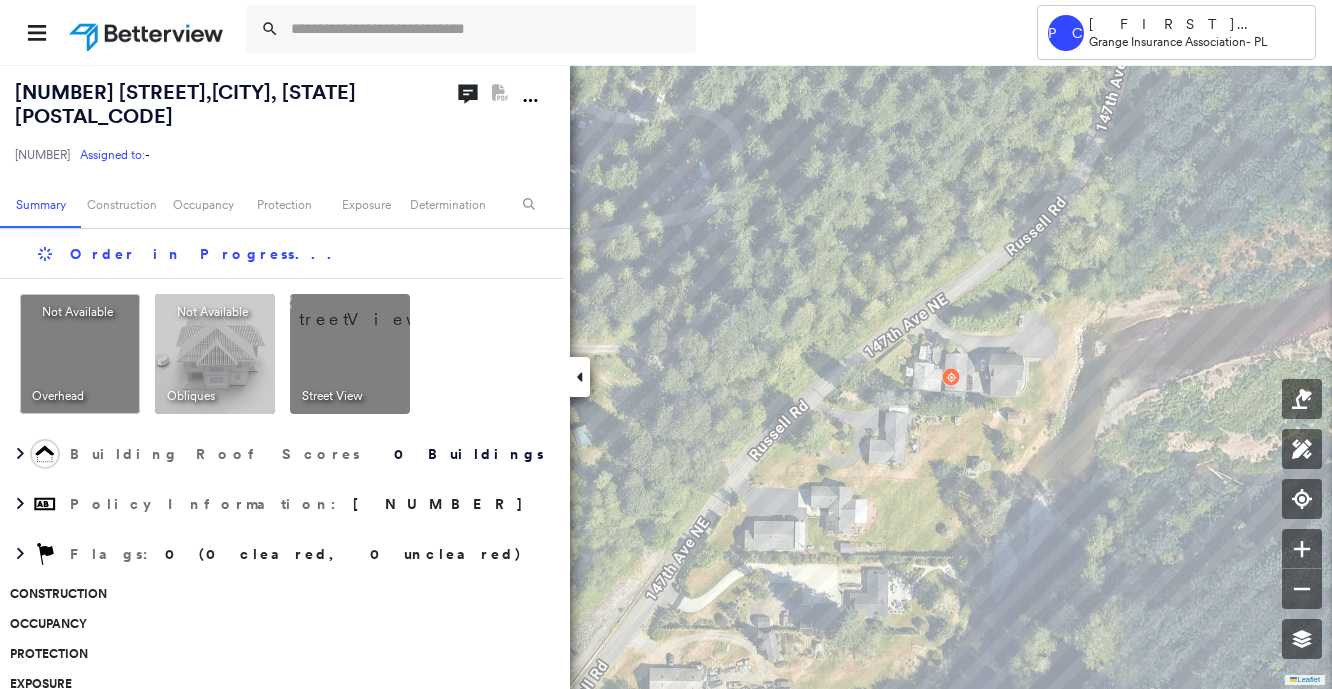 click on "Determination" at bounding box center [277, 714] 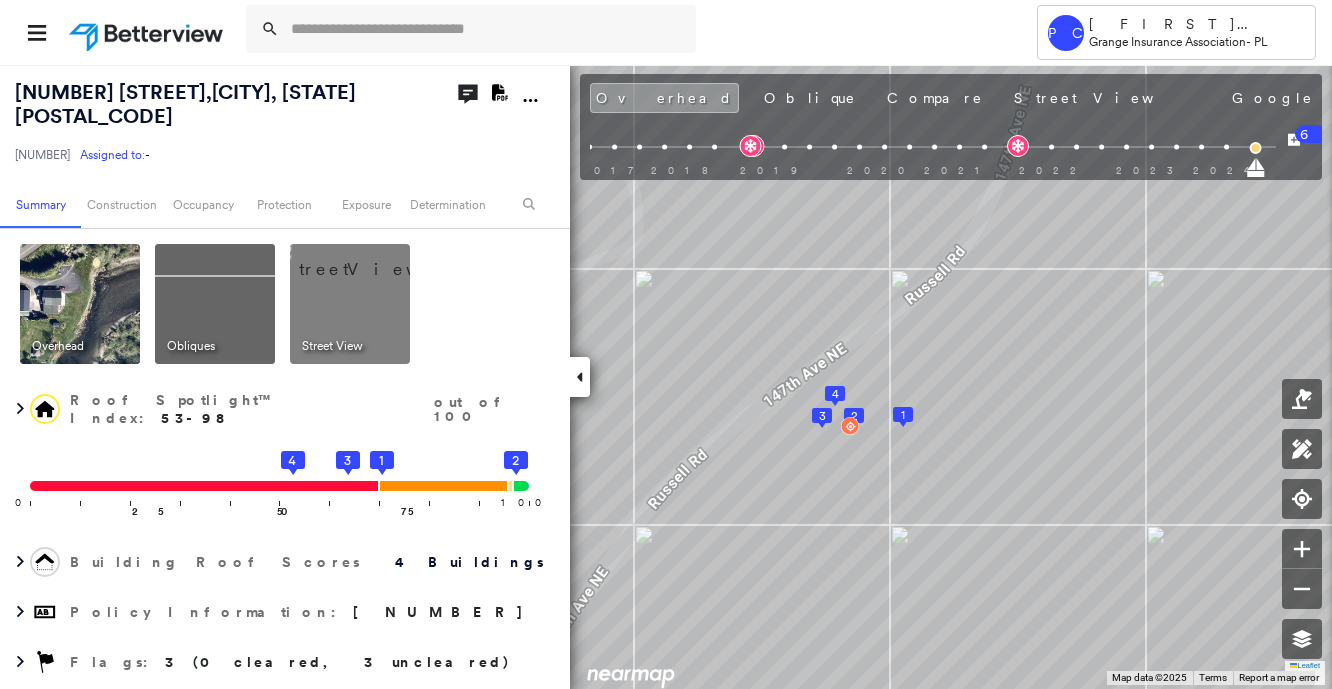 click on "Download PDF Report" 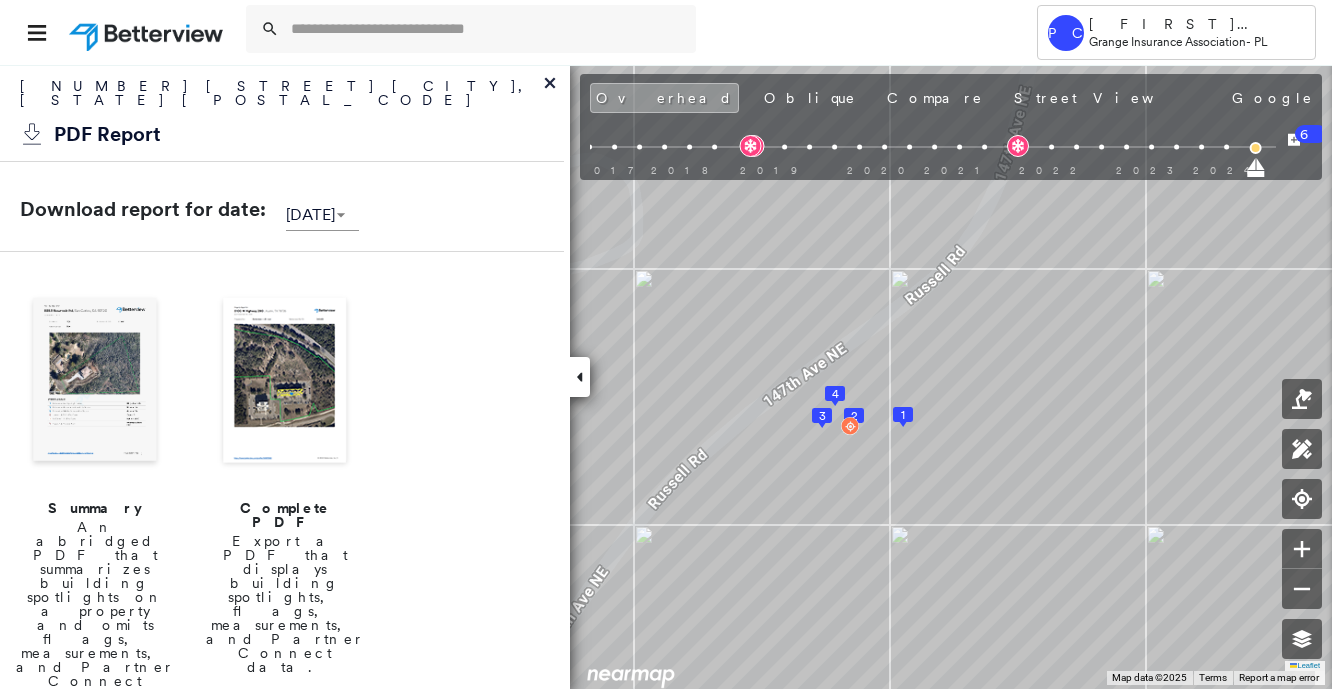 click at bounding box center [95, 382] 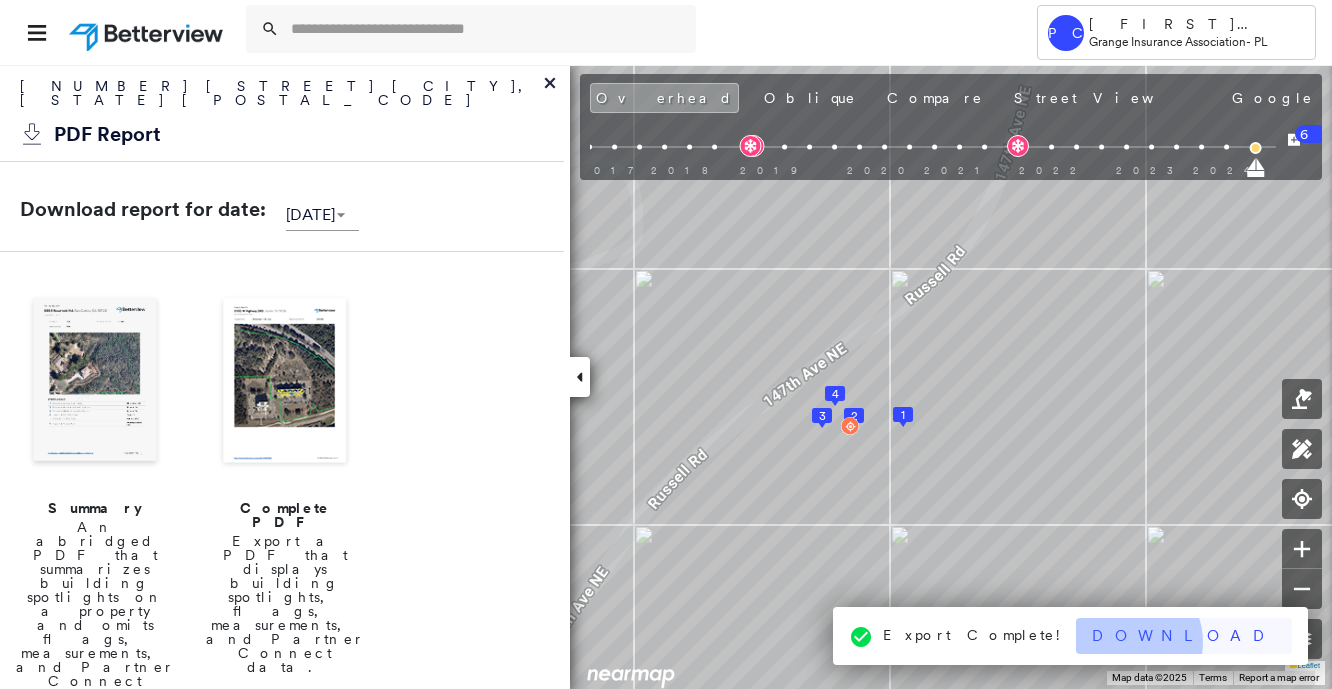click on "Download" at bounding box center (1184, 636) 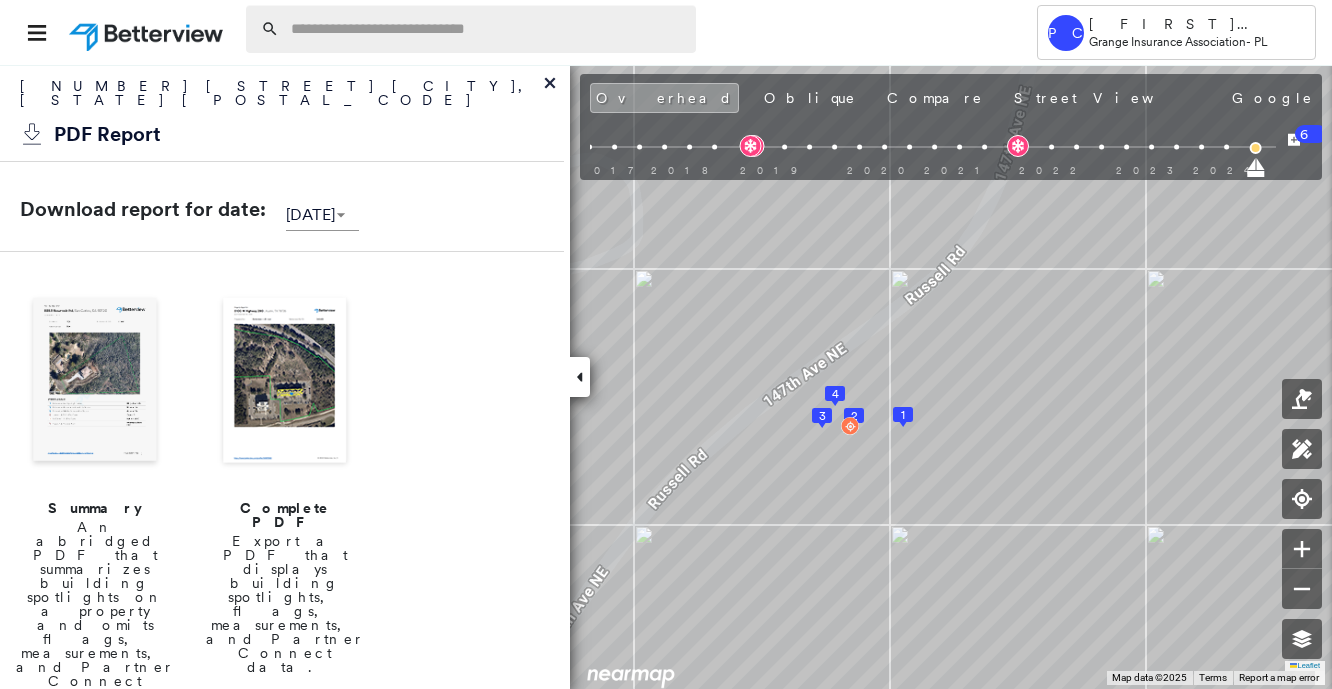 click at bounding box center [487, 29] 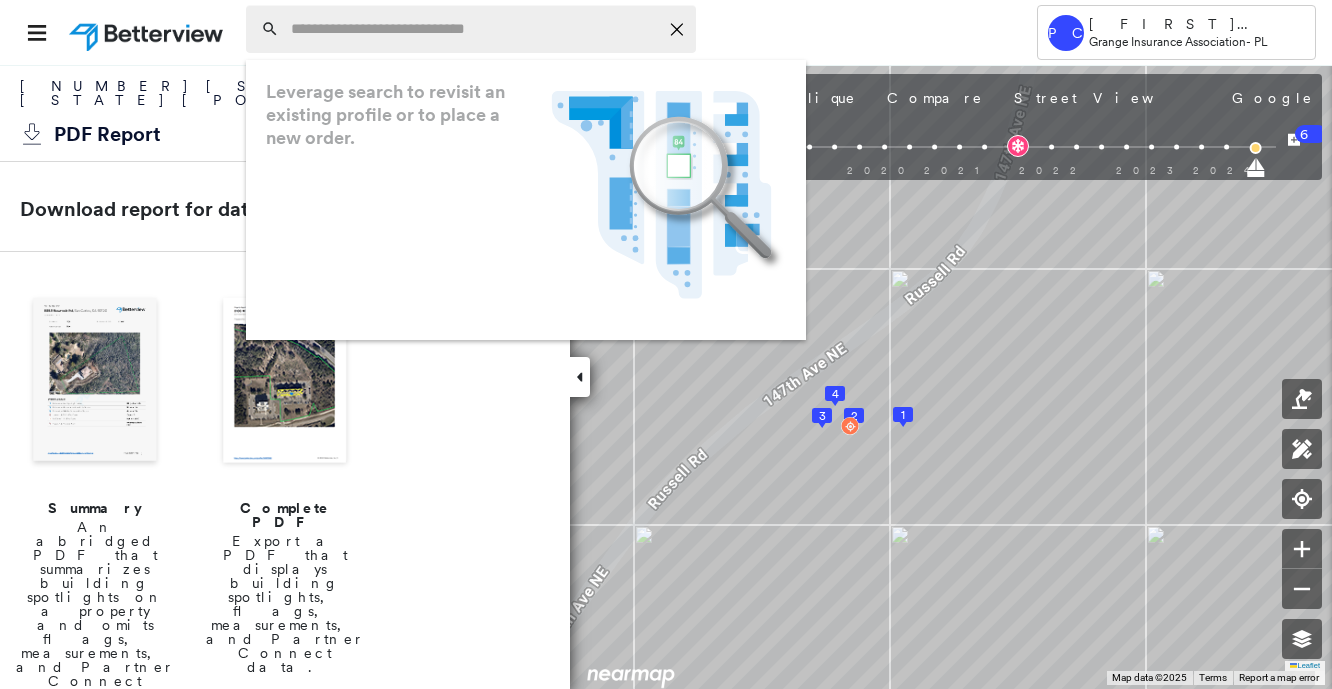 paste on "**********" 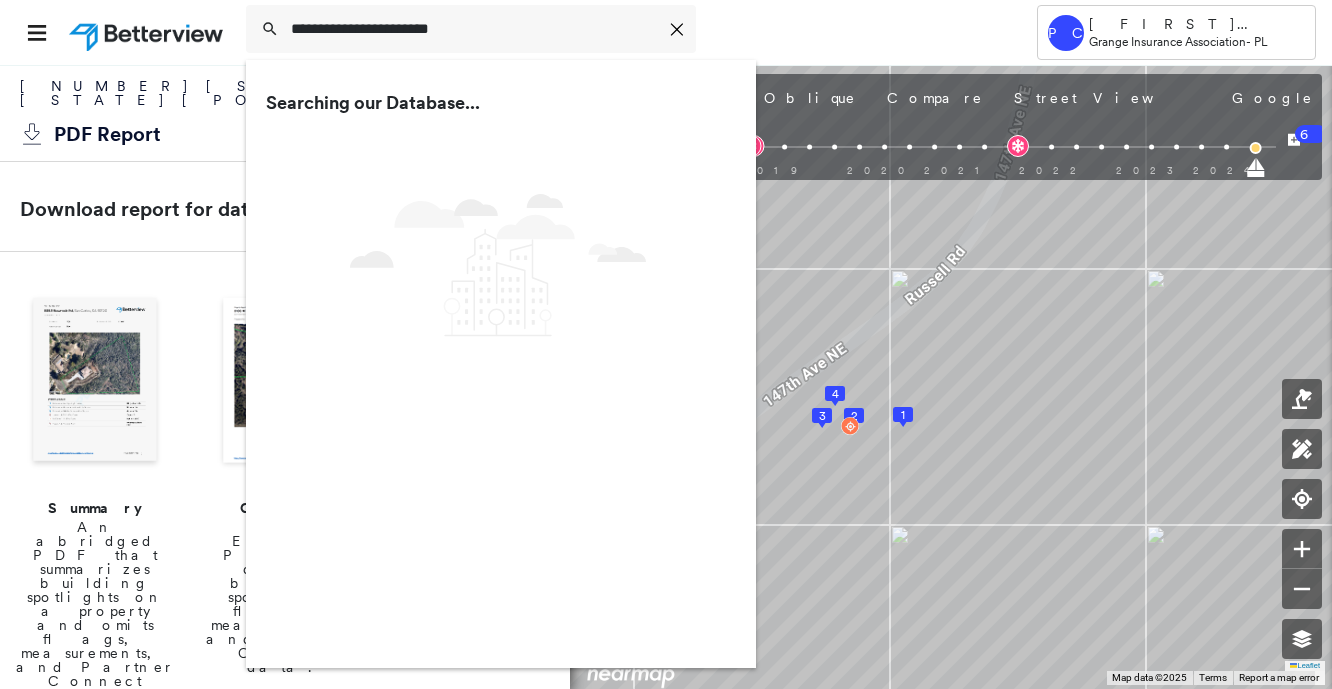 type on "**********" 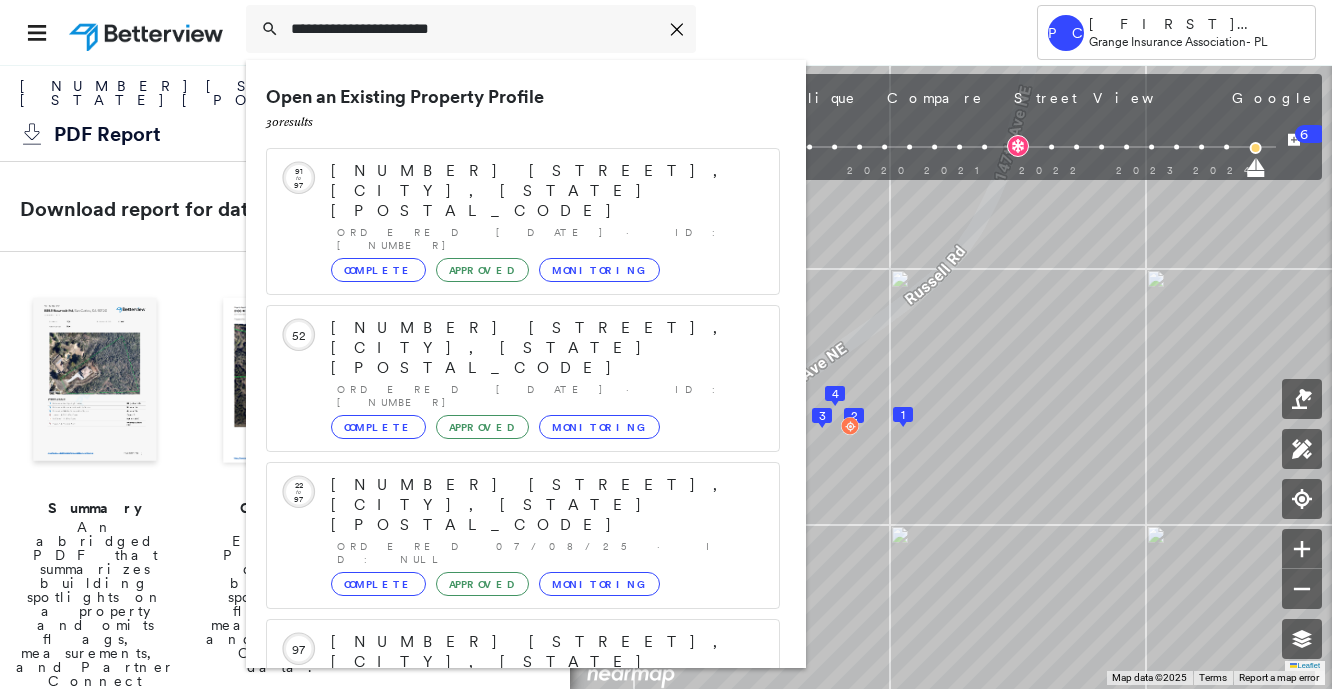 scroll, scrollTop: 212, scrollLeft: 0, axis: vertical 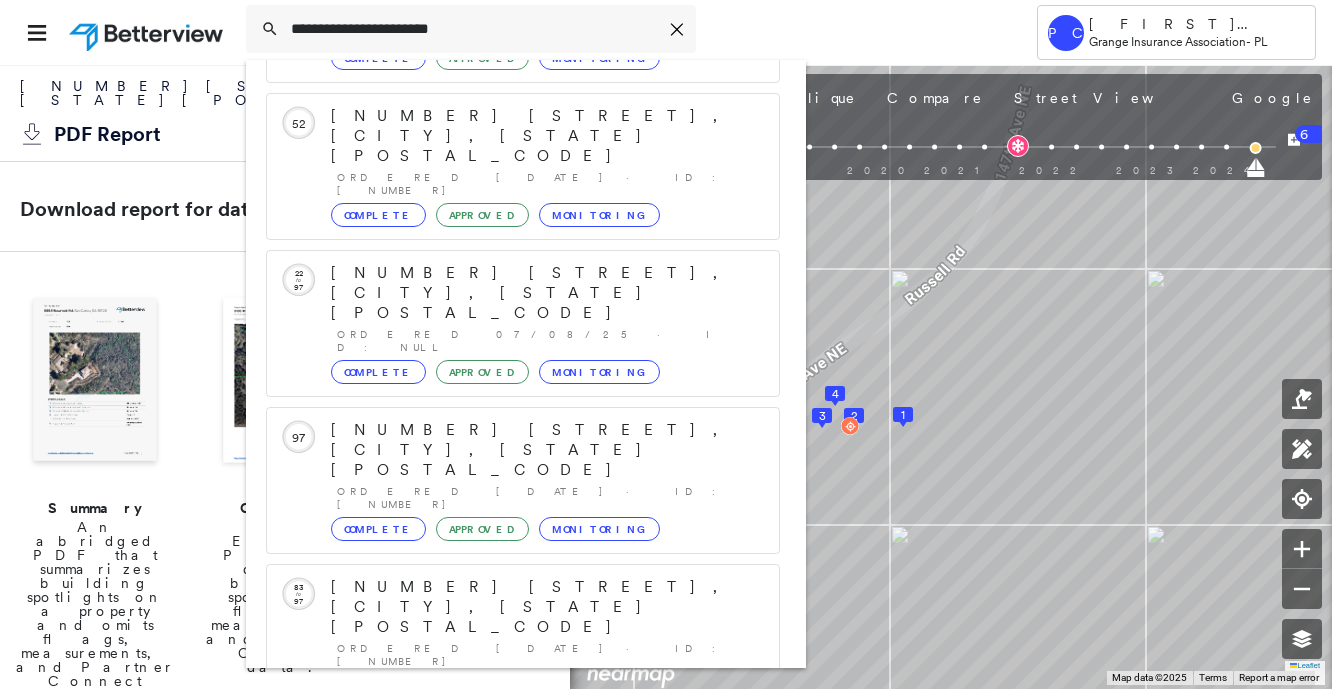 click on "[NUMBER] [STREET], [CITY], [STATE] [POSTAL_CODE]" at bounding box center [501, 899] 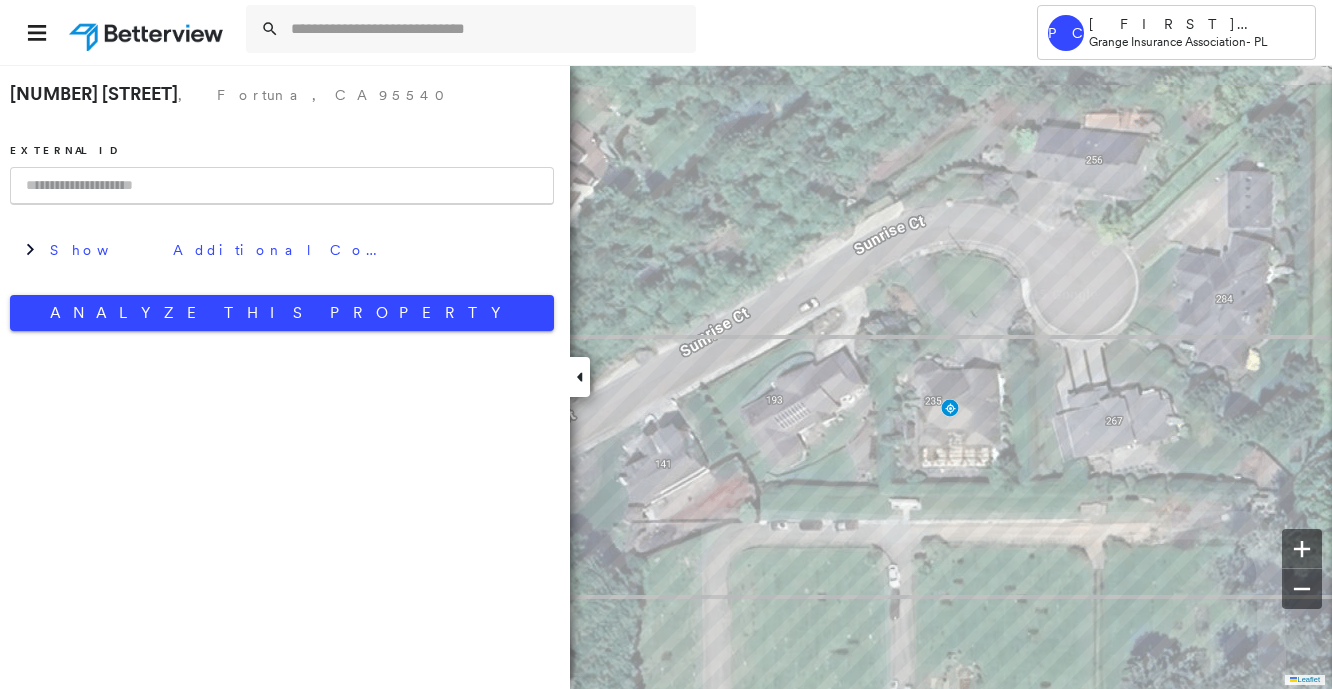 click at bounding box center (282, 186) 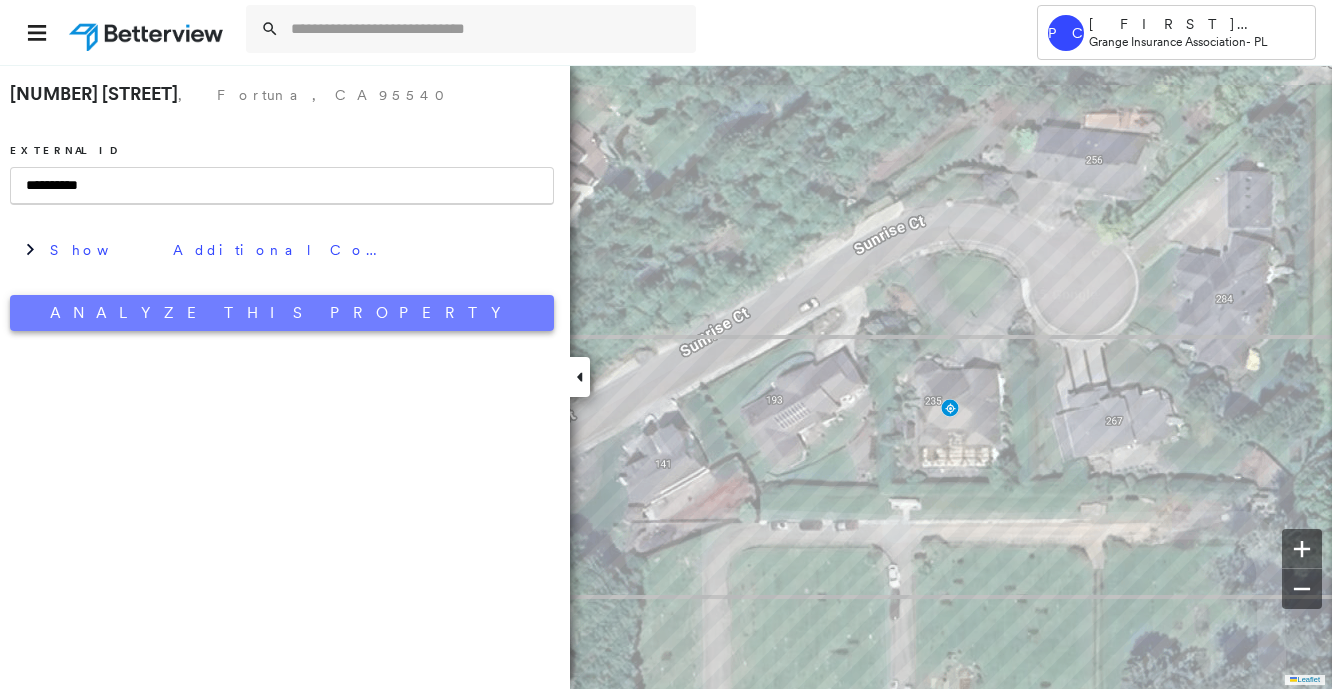 type on "**********" 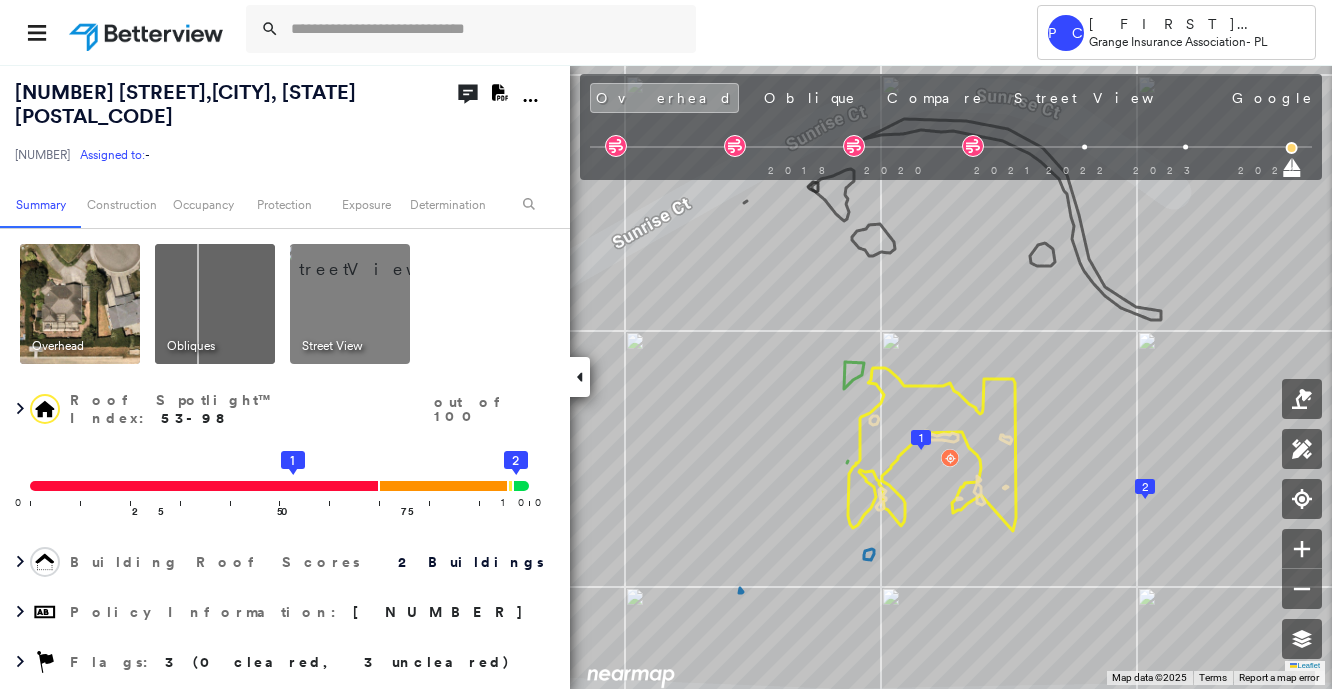 click on "Download PDF Report" 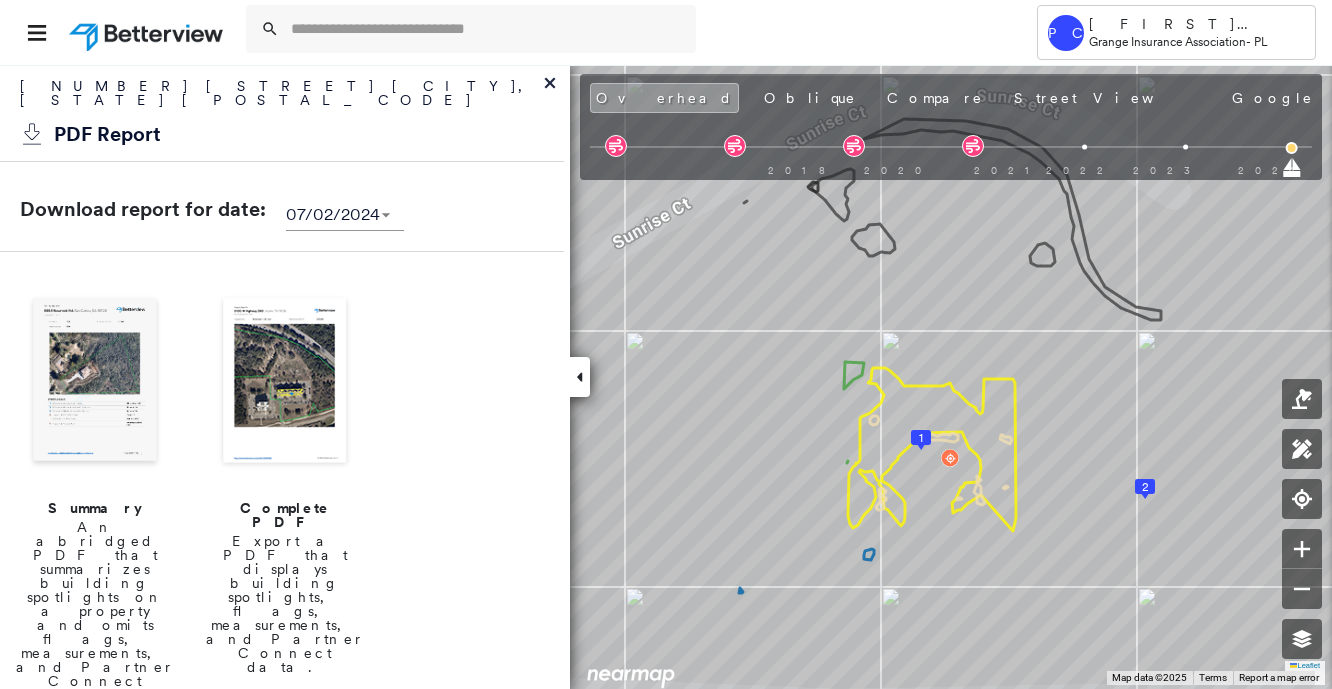 click at bounding box center [95, 382] 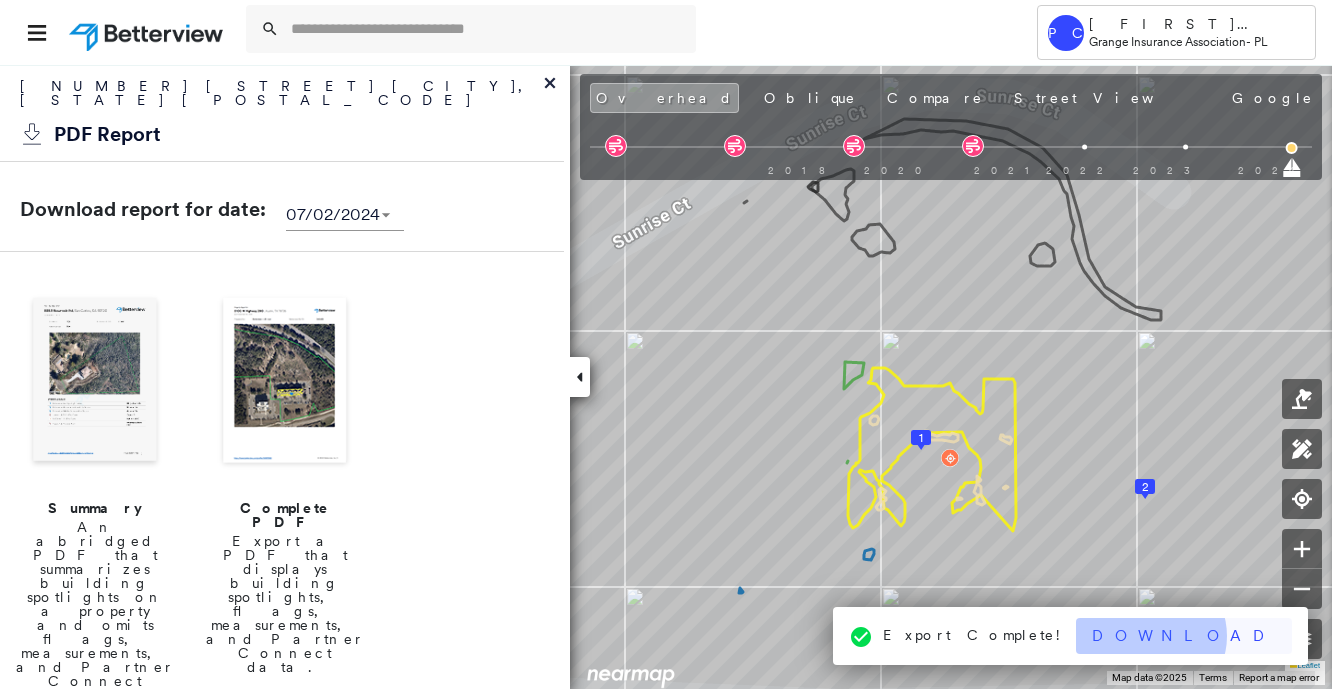 click on "Download" at bounding box center [1184, 636] 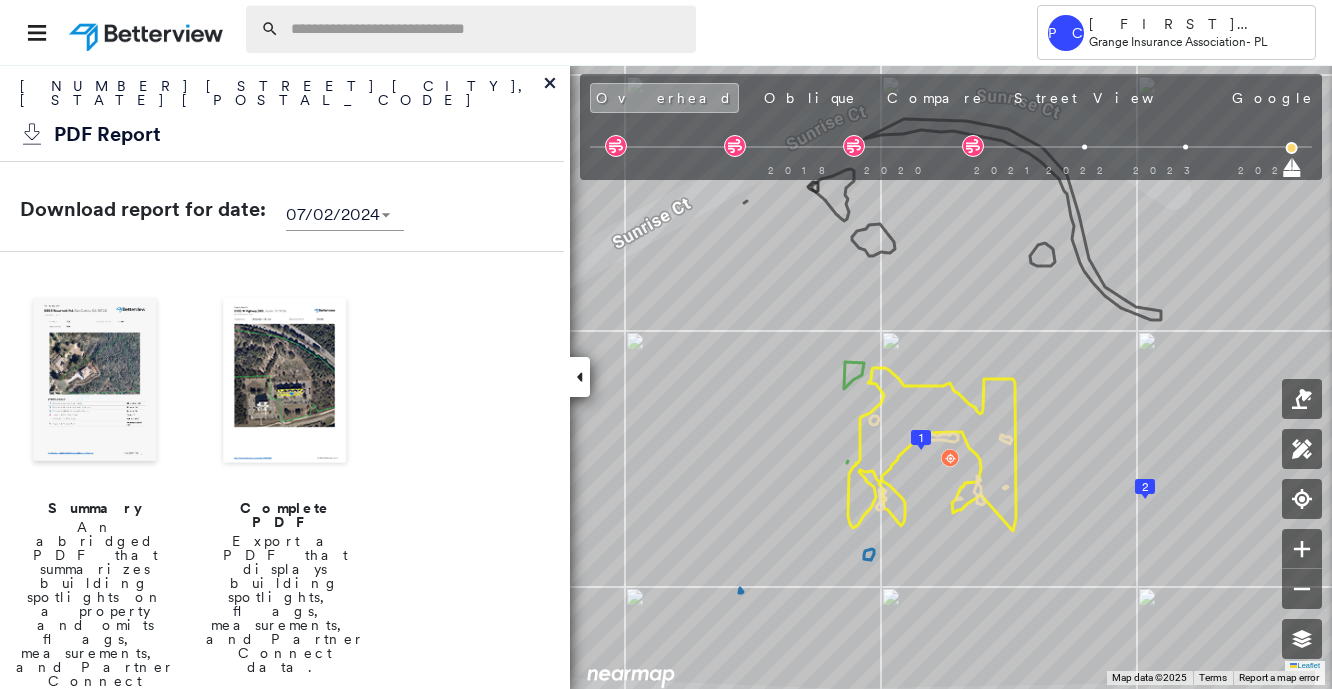 click at bounding box center [487, 29] 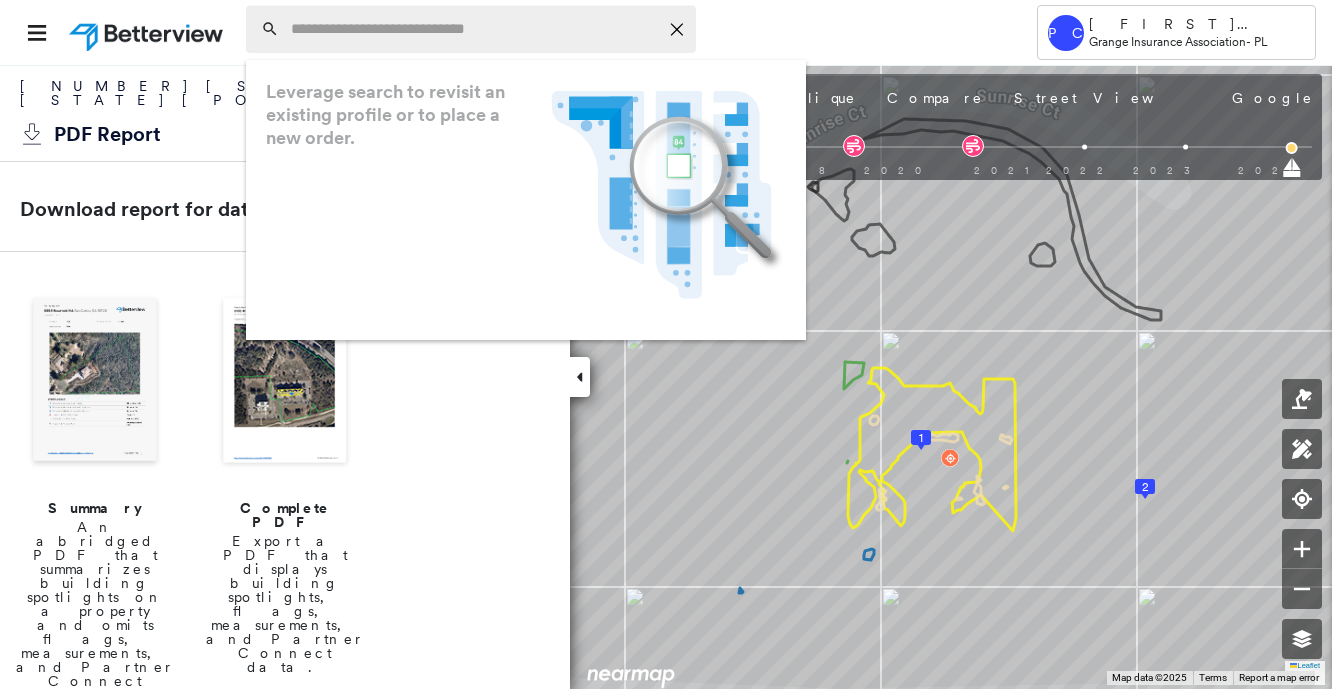 paste on "**********" 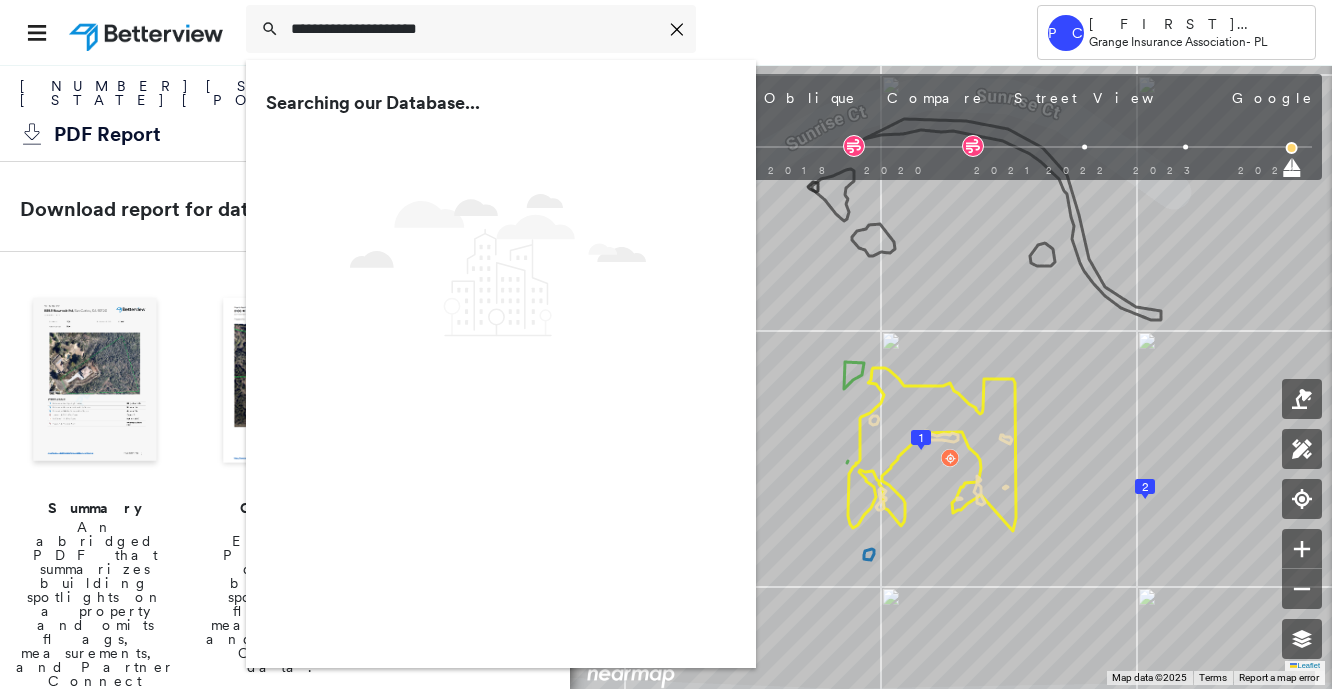 type on "**********" 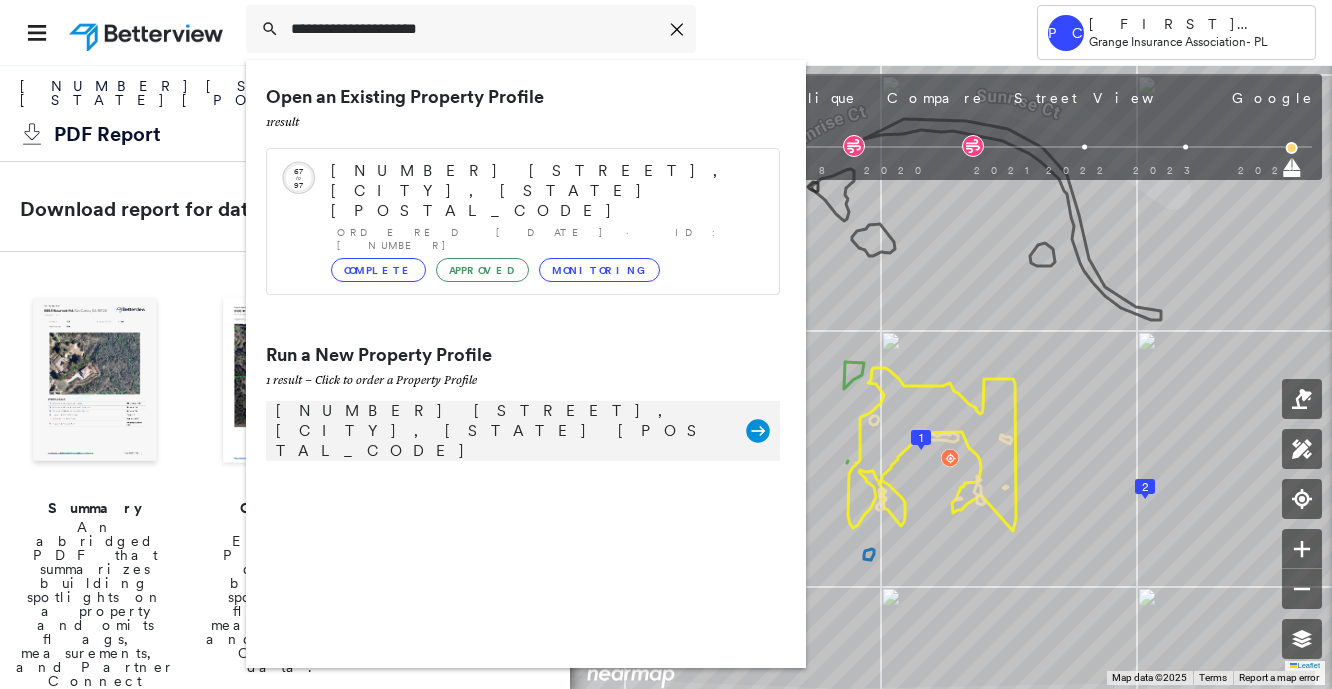 click on "[NUMBER] [STREET], [CITY], [STATE] [POSTAL_CODE]" at bounding box center (501, 431) 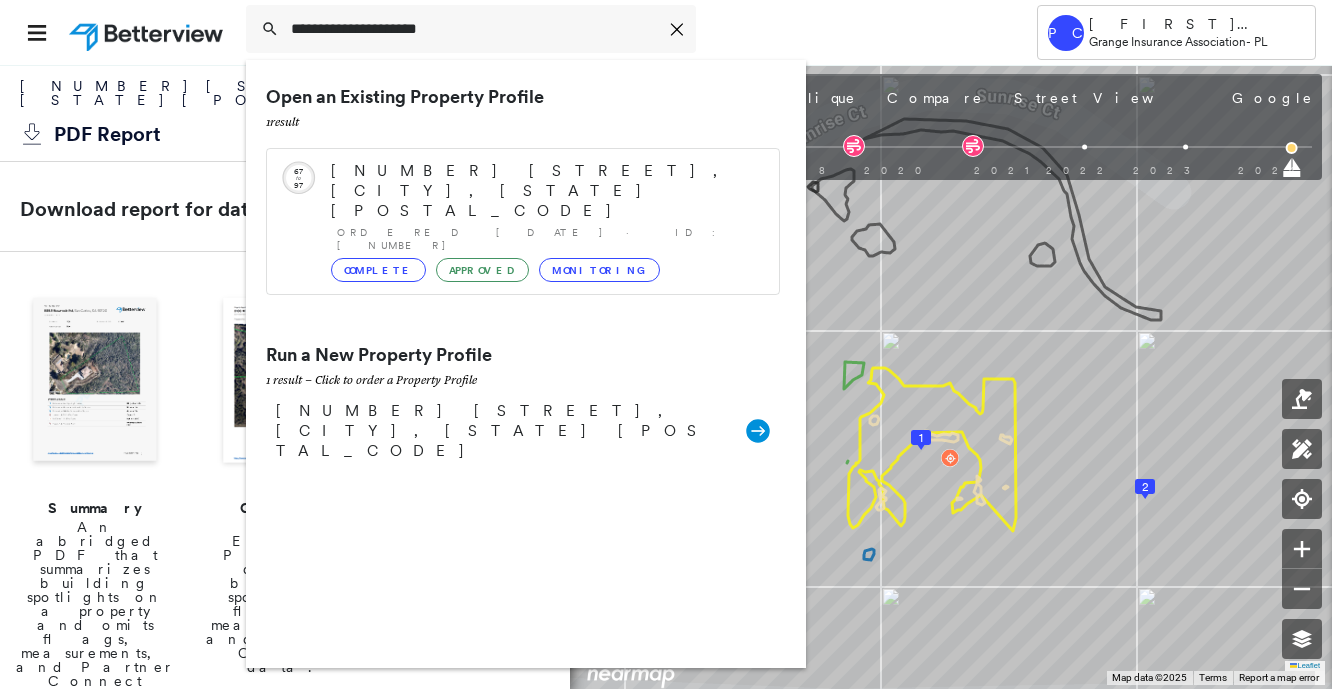 type 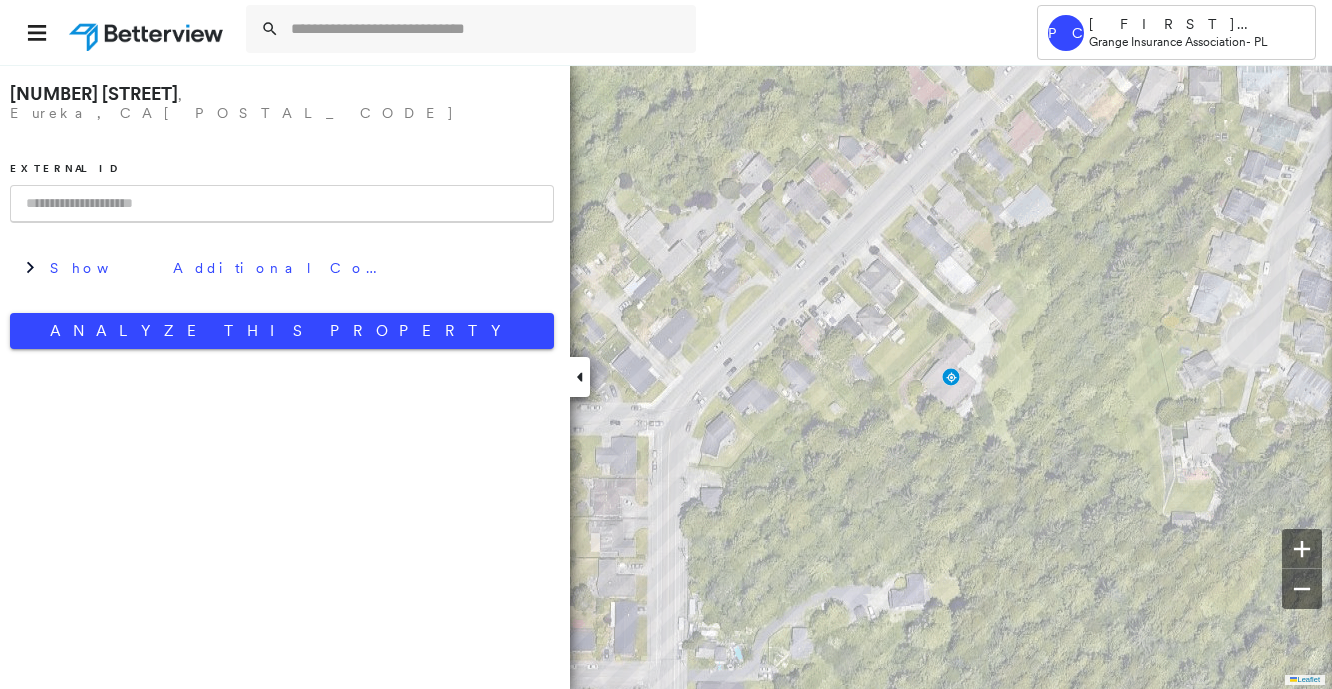 click at bounding box center (282, 204) 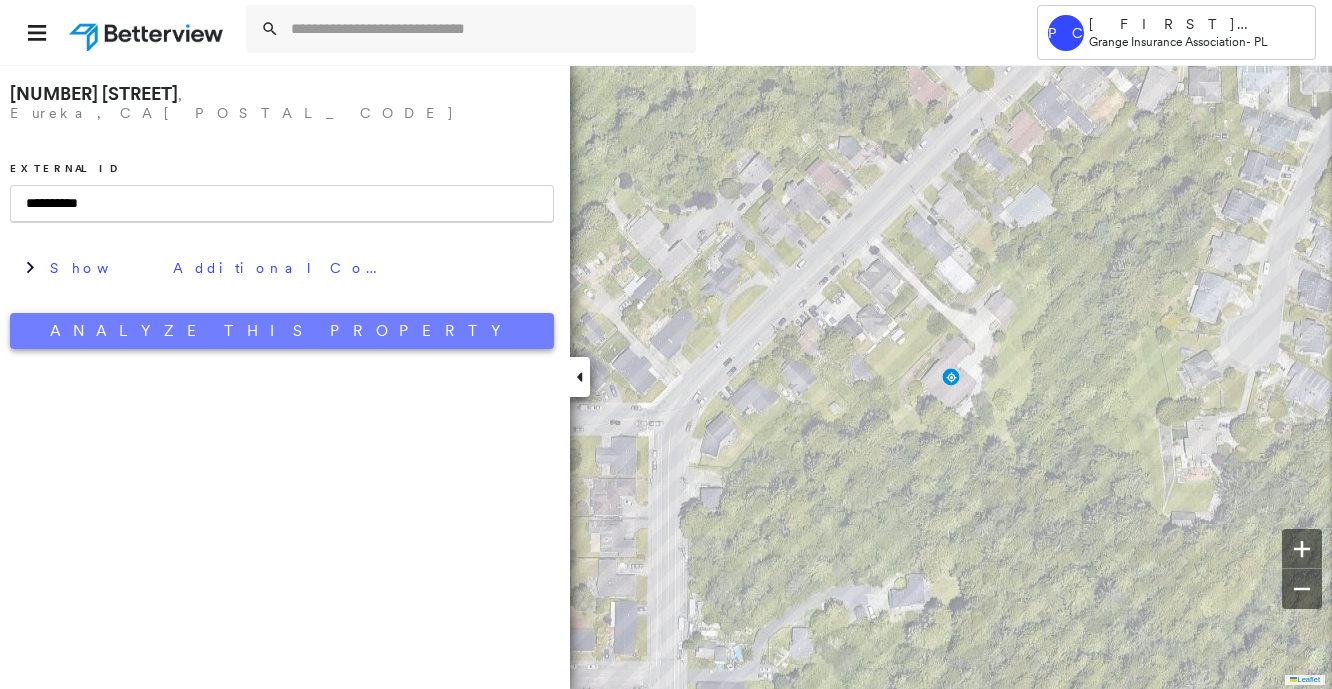 type on "**********" 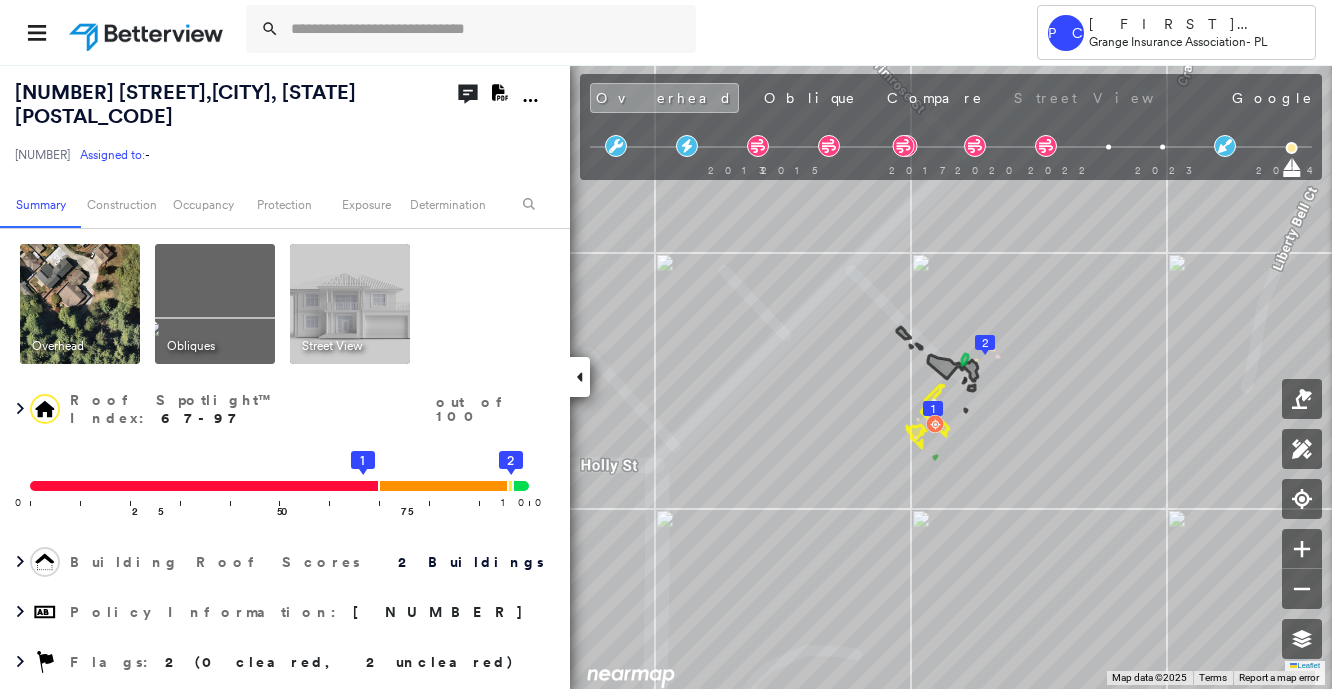 click on "Download PDF Report" 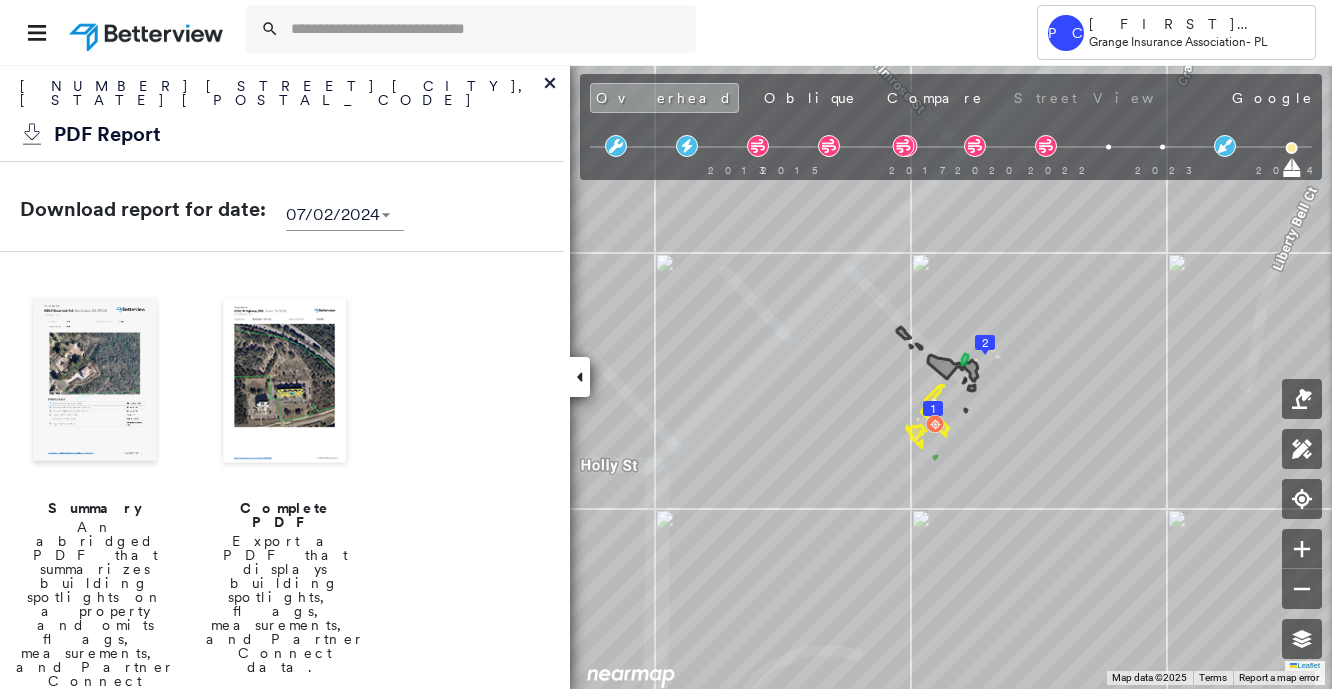 click at bounding box center (95, 382) 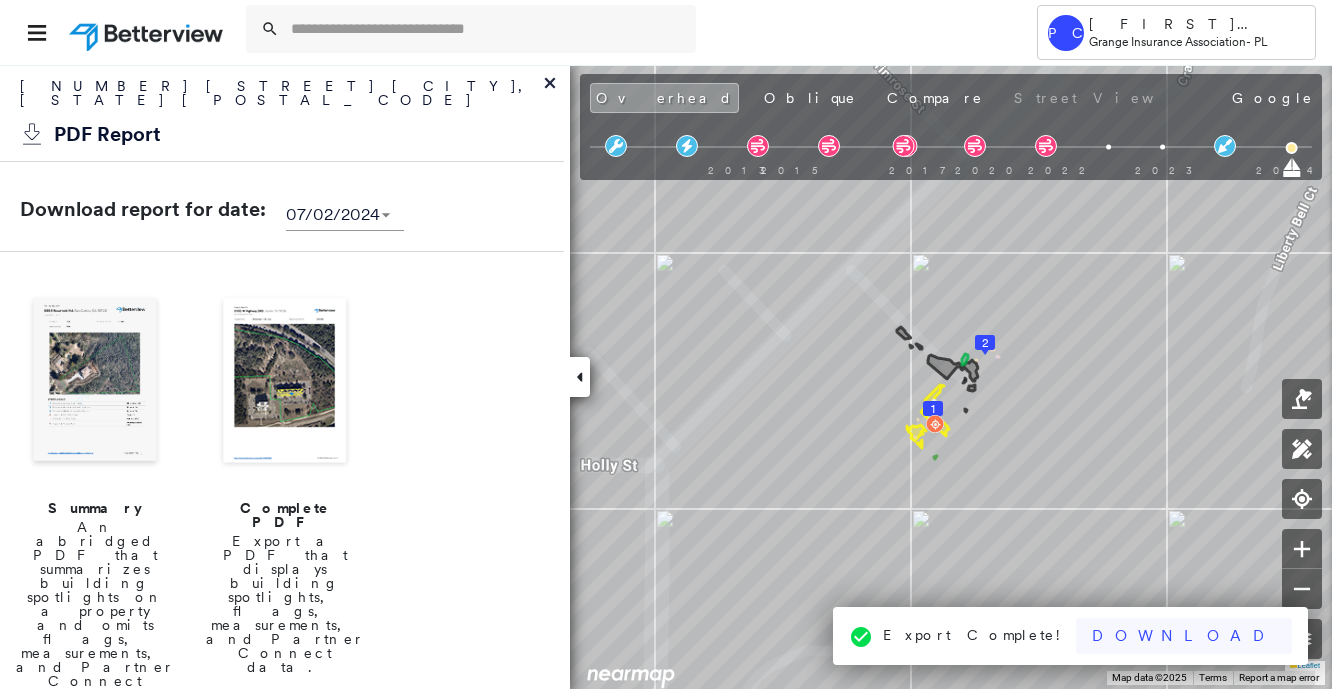 click on "Download" at bounding box center (1184, 636) 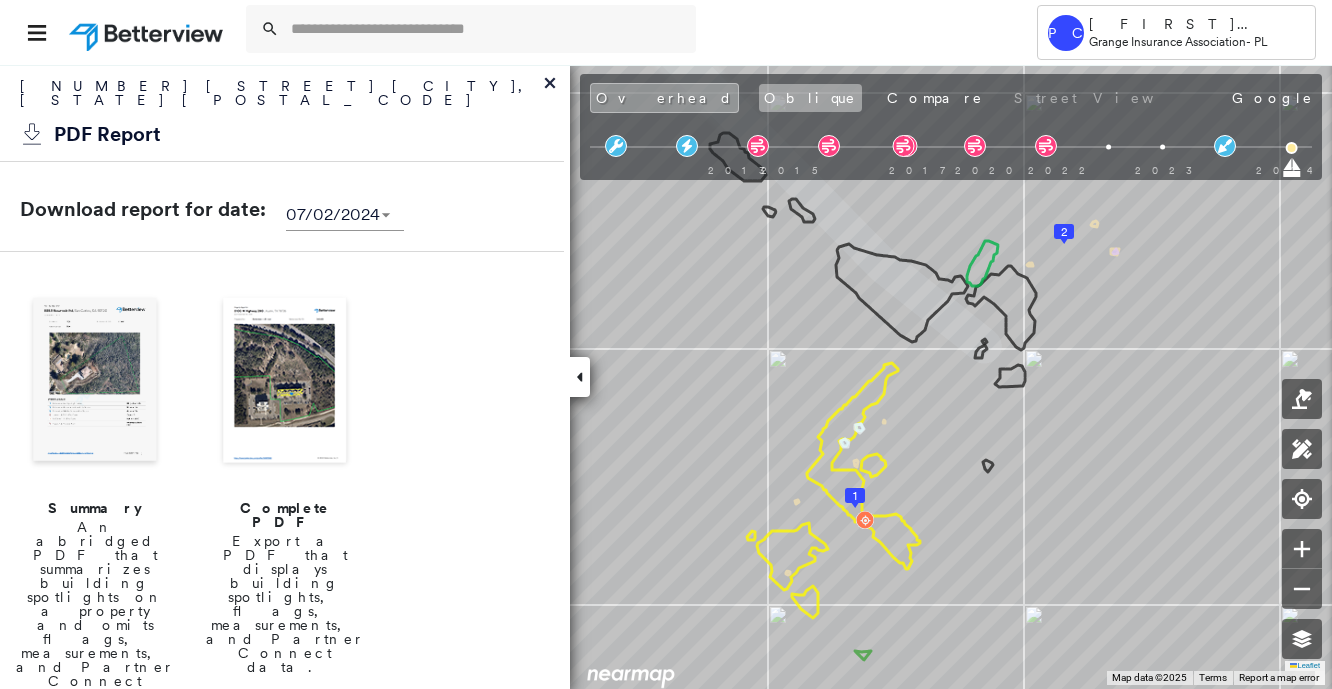 click on "Oblique" at bounding box center [810, 98] 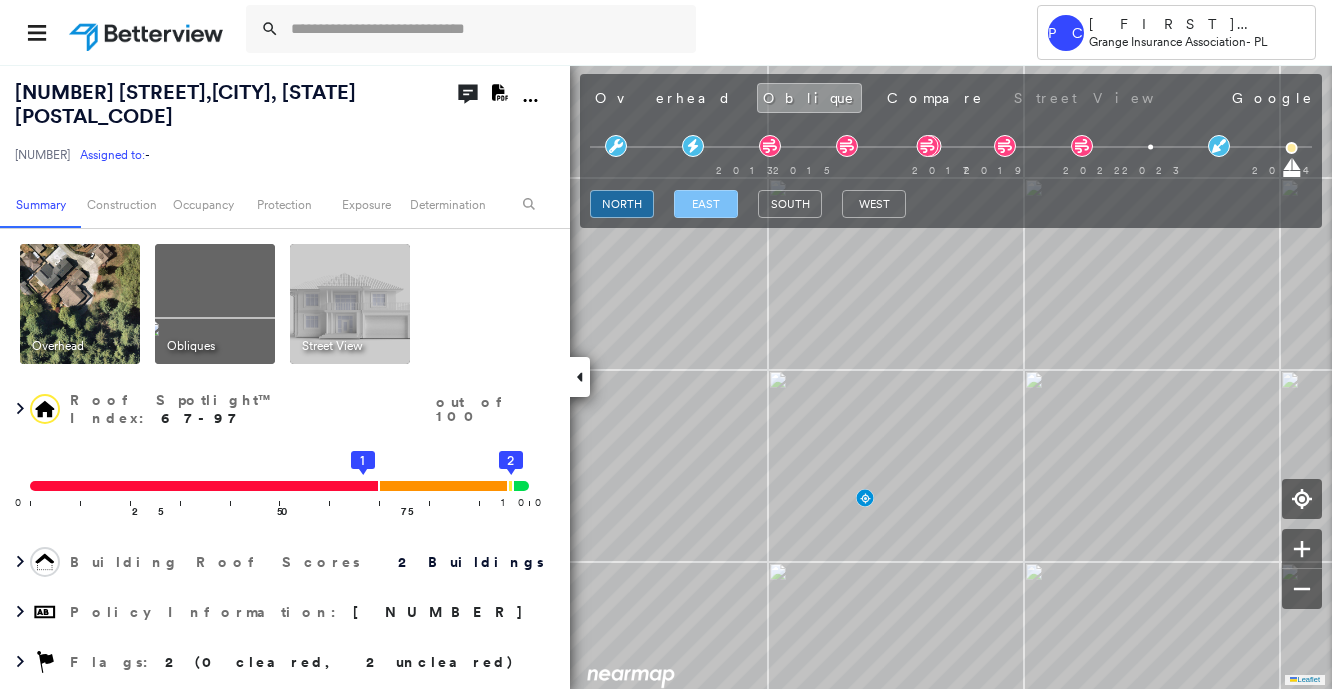 click on "east" at bounding box center (706, 204) 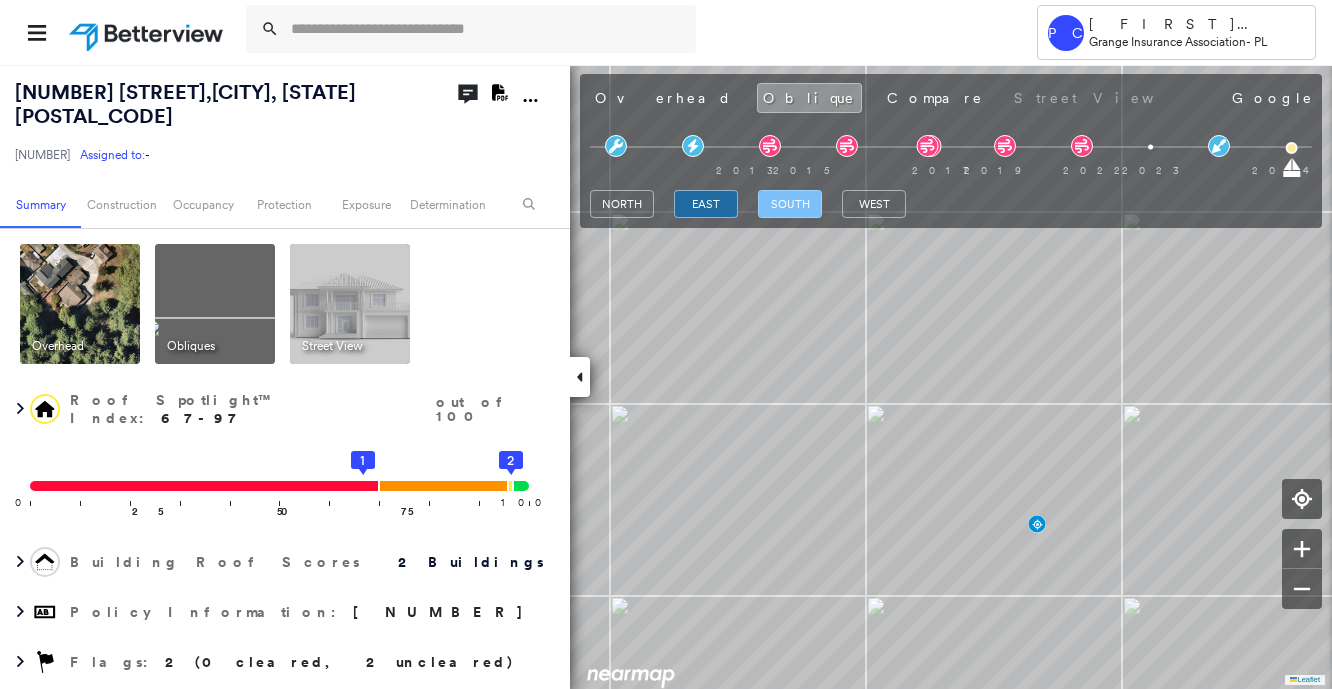 click on "south" at bounding box center [790, 204] 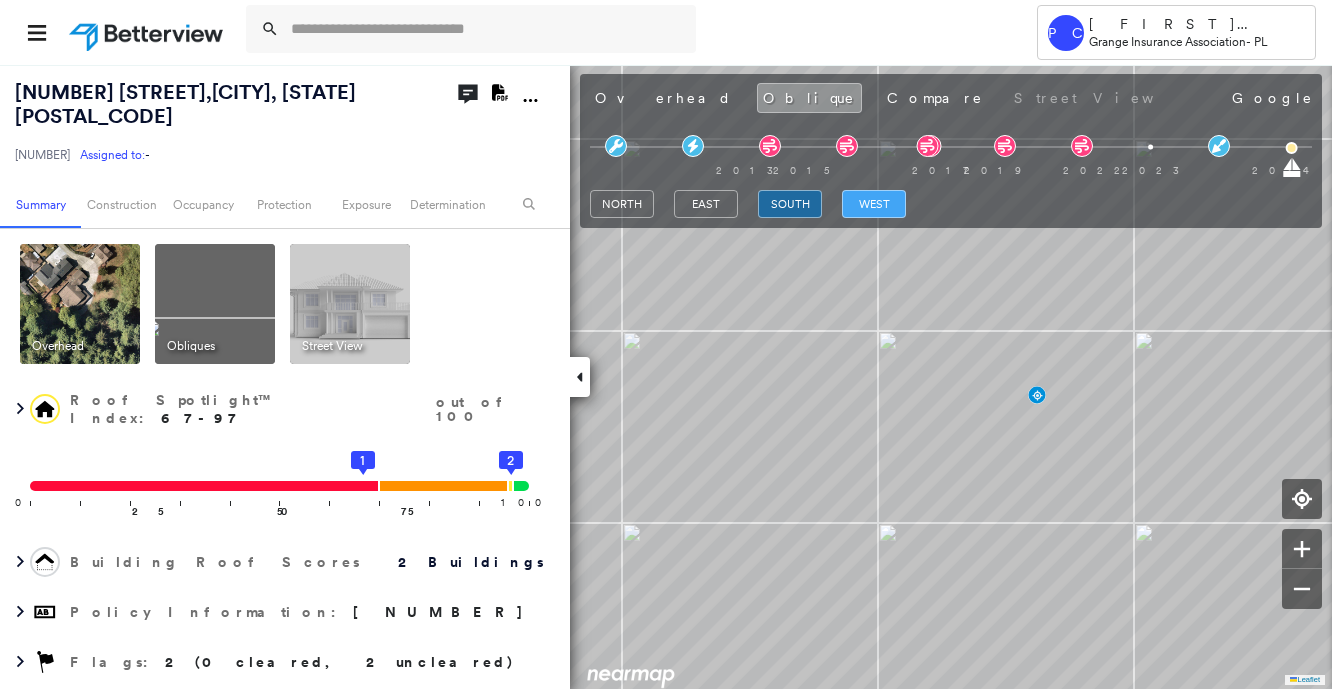 click on "west" at bounding box center [874, 204] 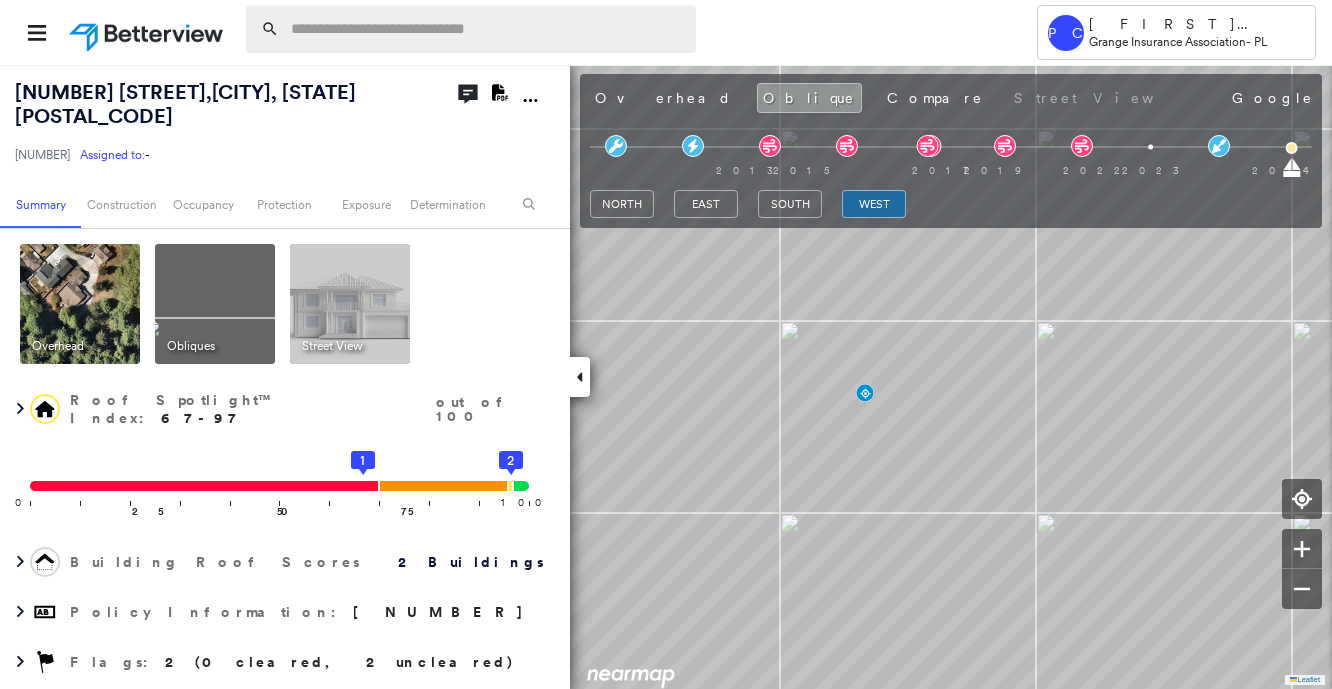 click at bounding box center (487, 29) 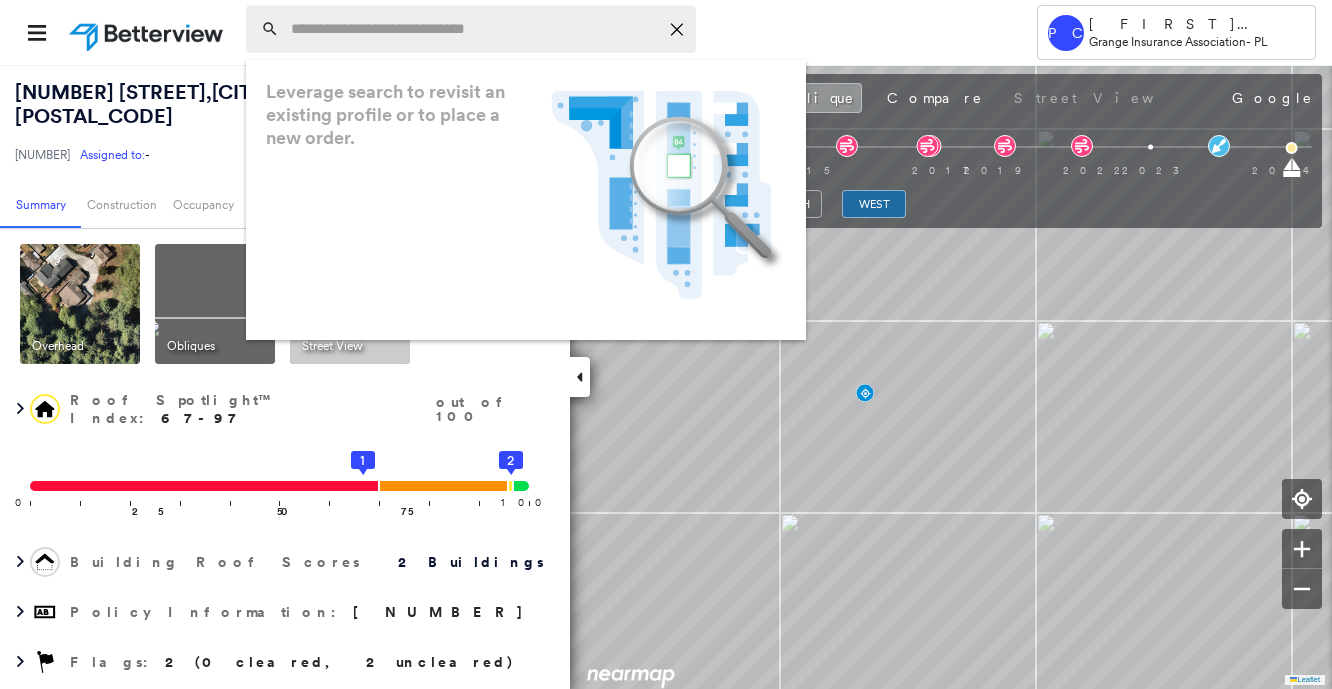paste on "**********" 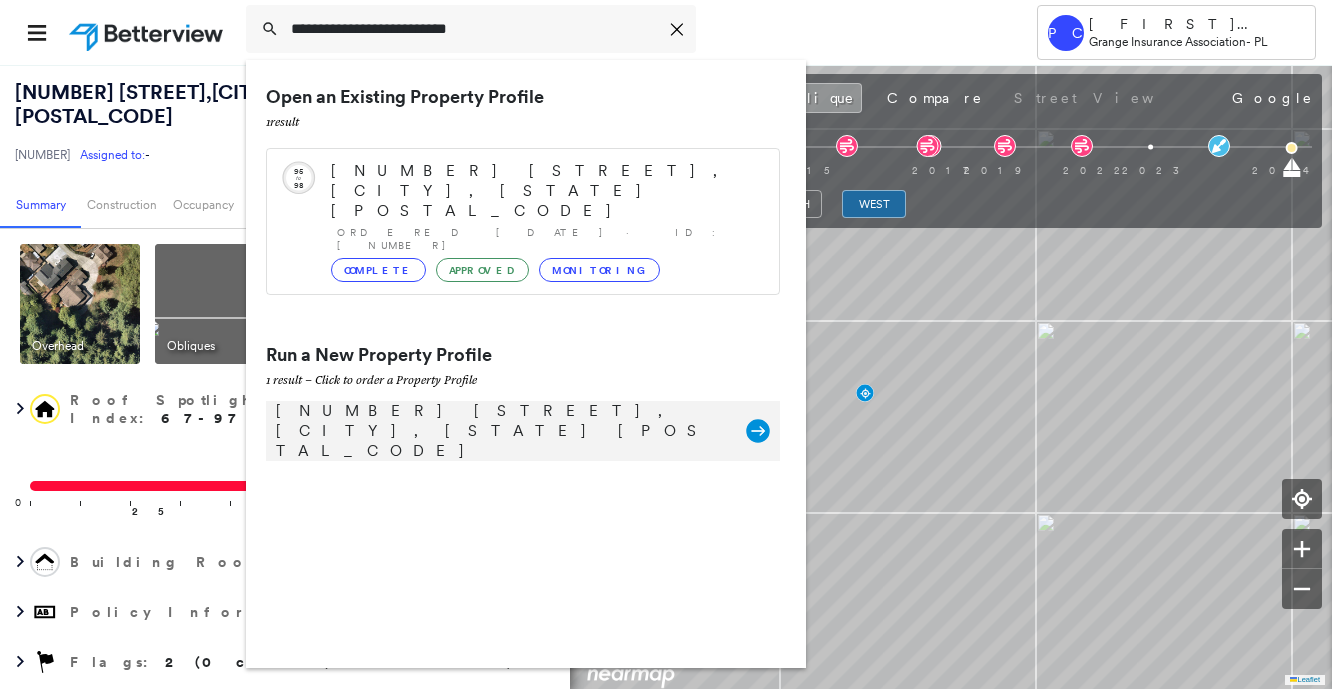 type on "**********" 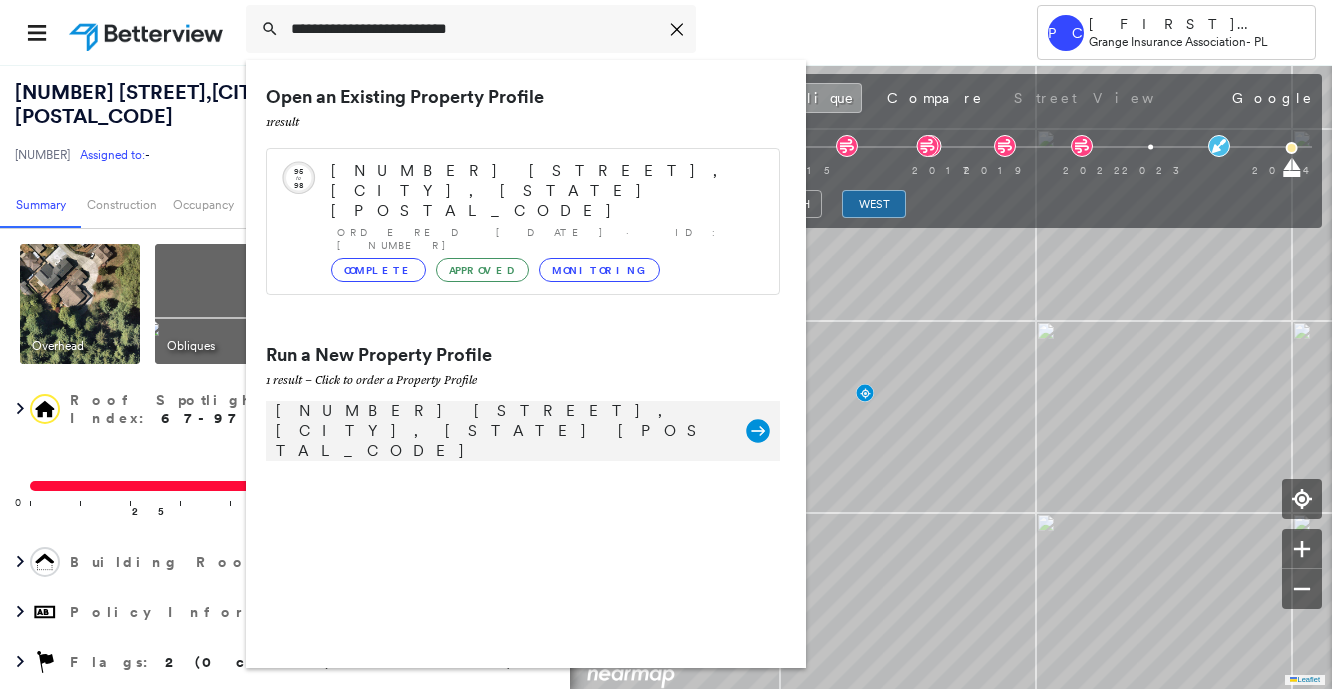 click on "[NUMBER] [STREET], [CITY], [STATE] [POSTAL_CODE]" at bounding box center [501, 431] 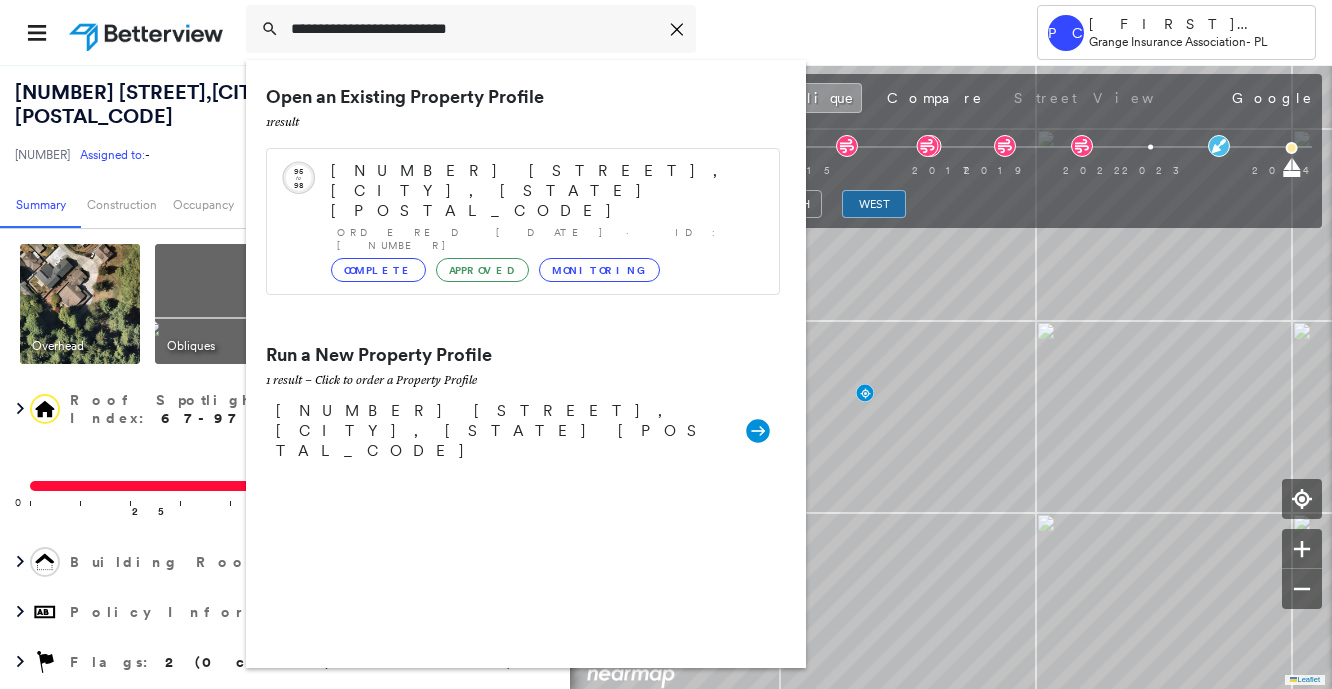 type 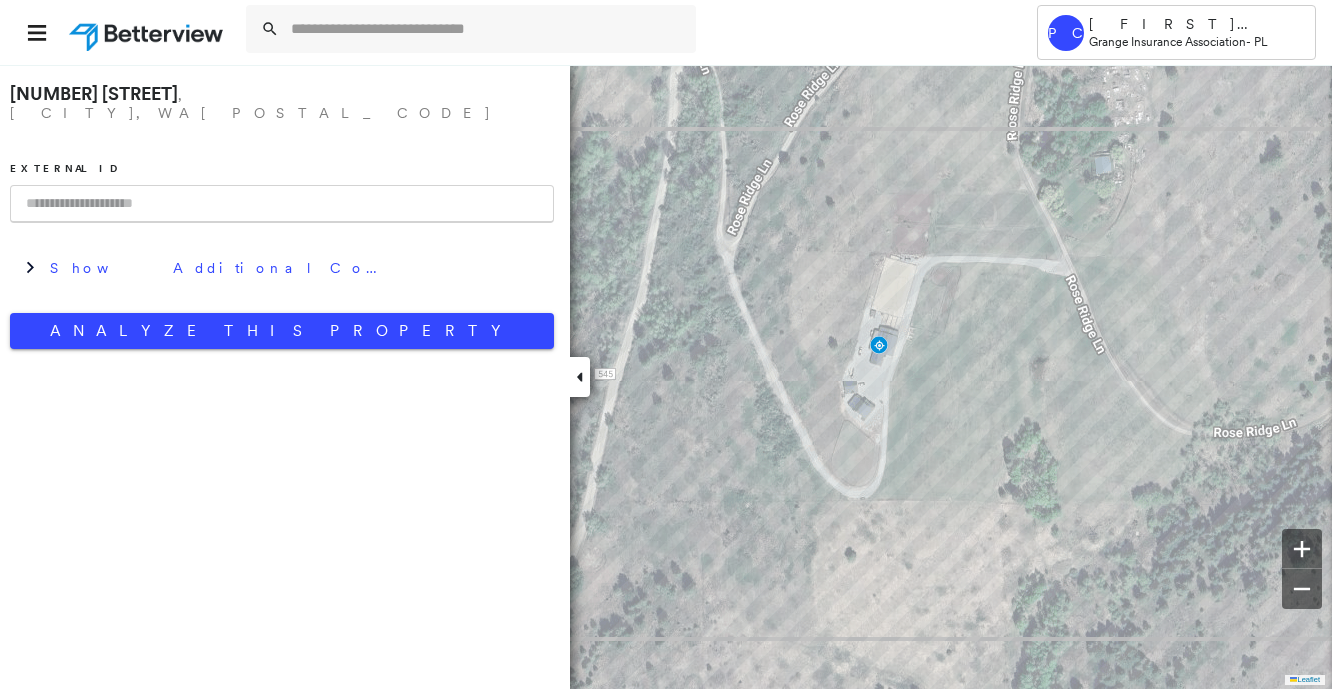 click at bounding box center [282, 204] 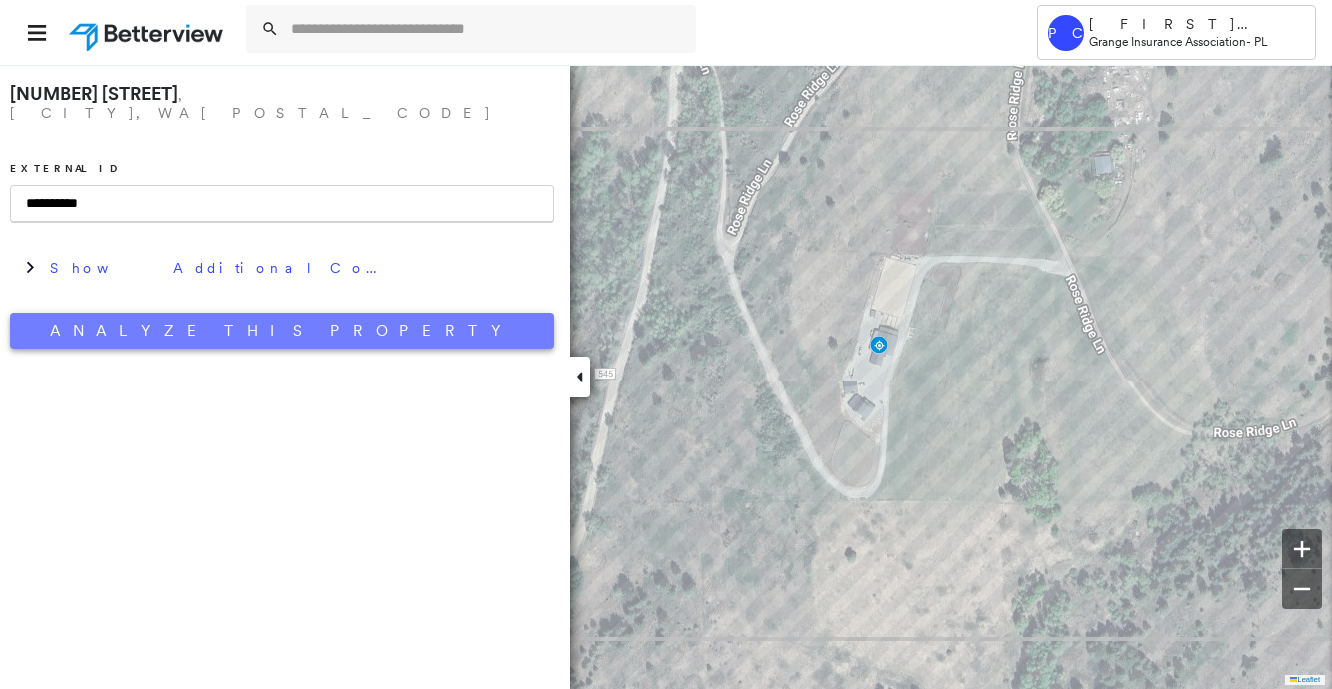 type on "**********" 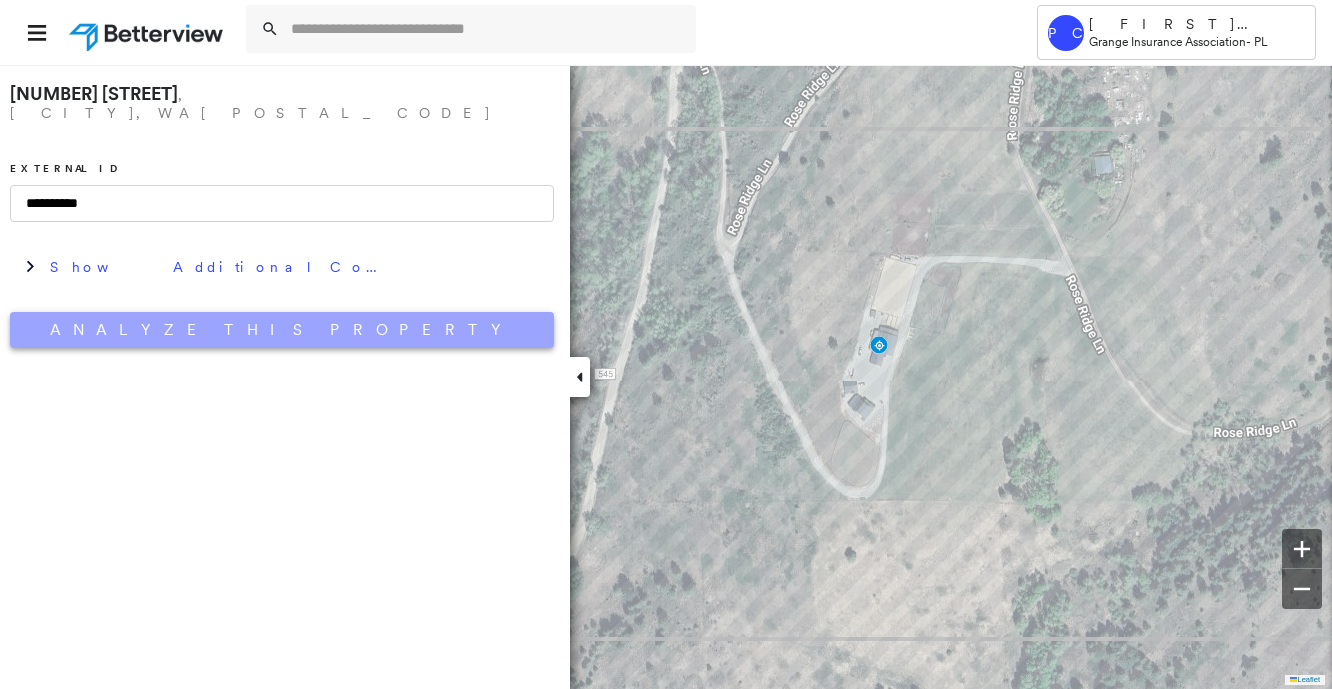 click on "Analyze This Property" at bounding box center (282, 330) 